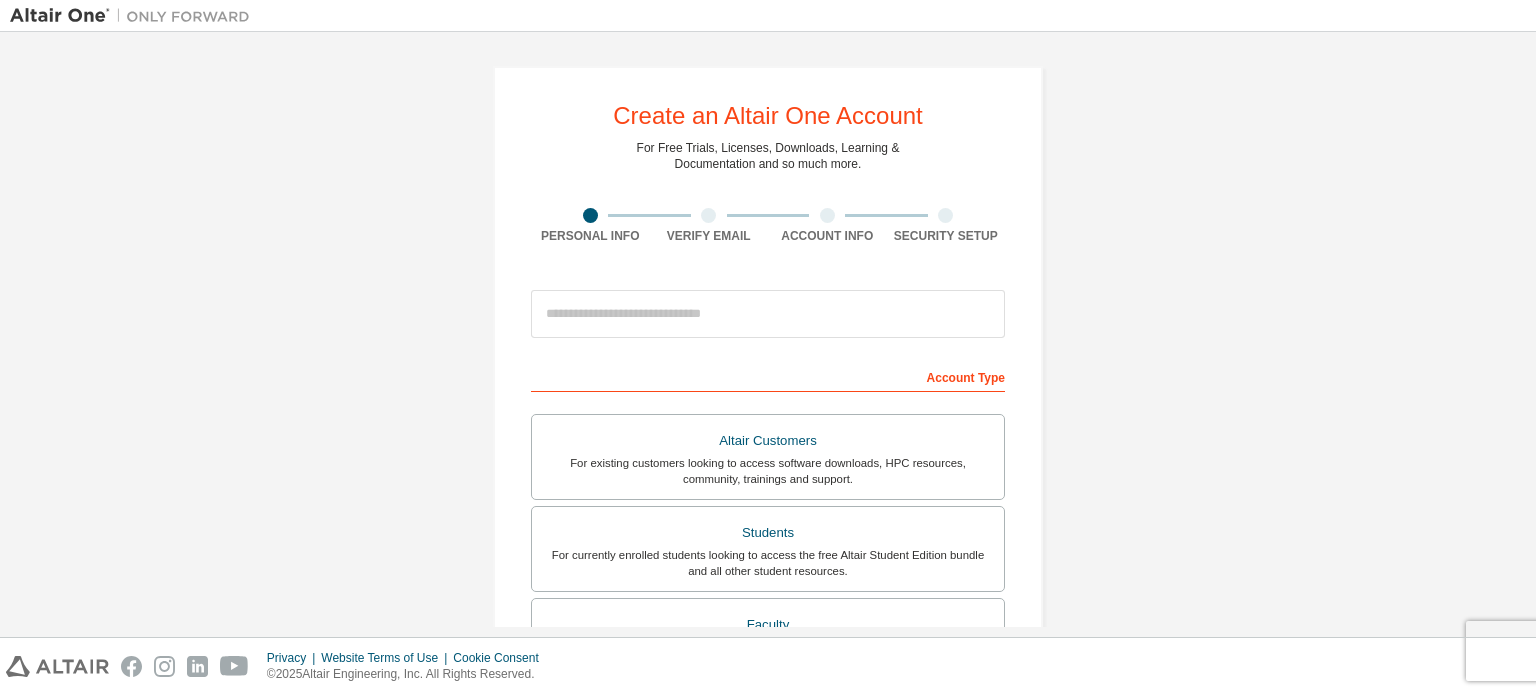 scroll, scrollTop: 0, scrollLeft: 0, axis: both 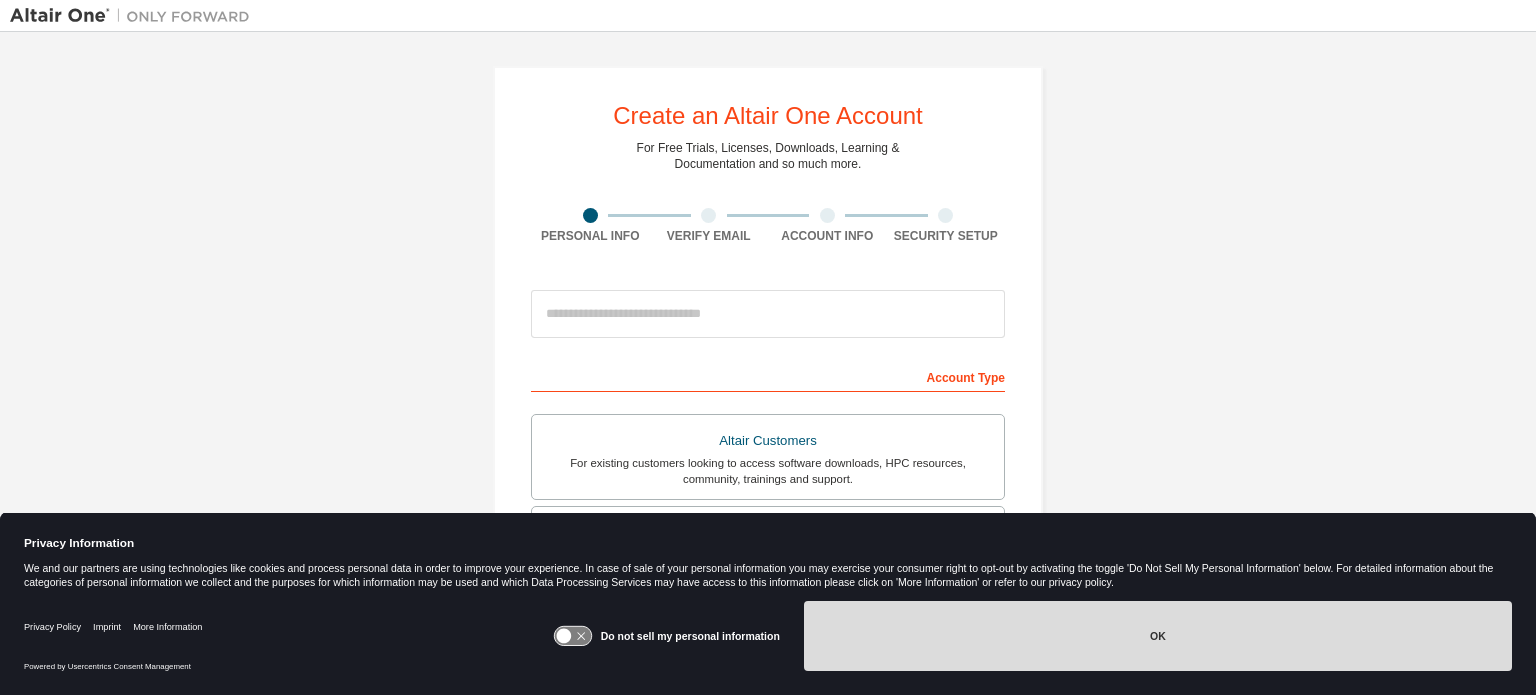 click on "OK" at bounding box center [1158, 636] 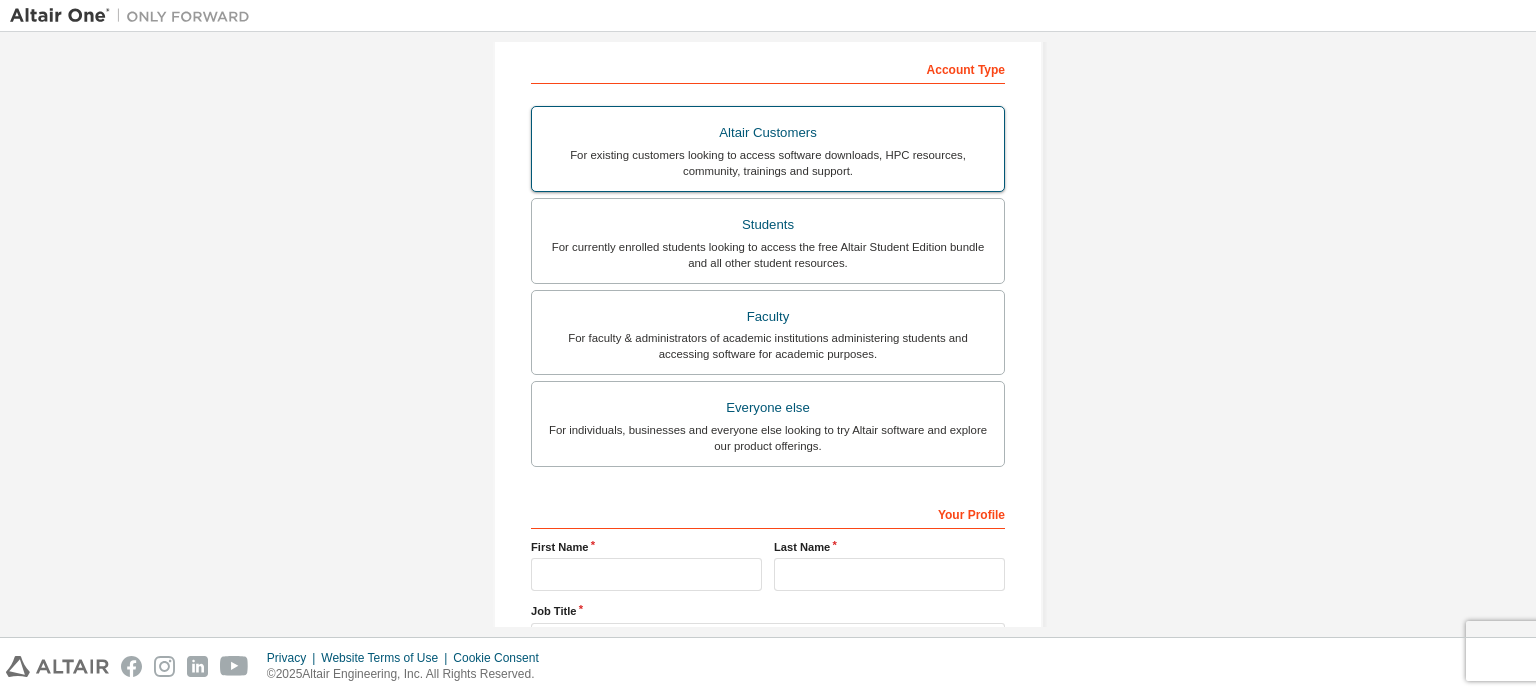 scroll, scrollTop: 70, scrollLeft: 0, axis: vertical 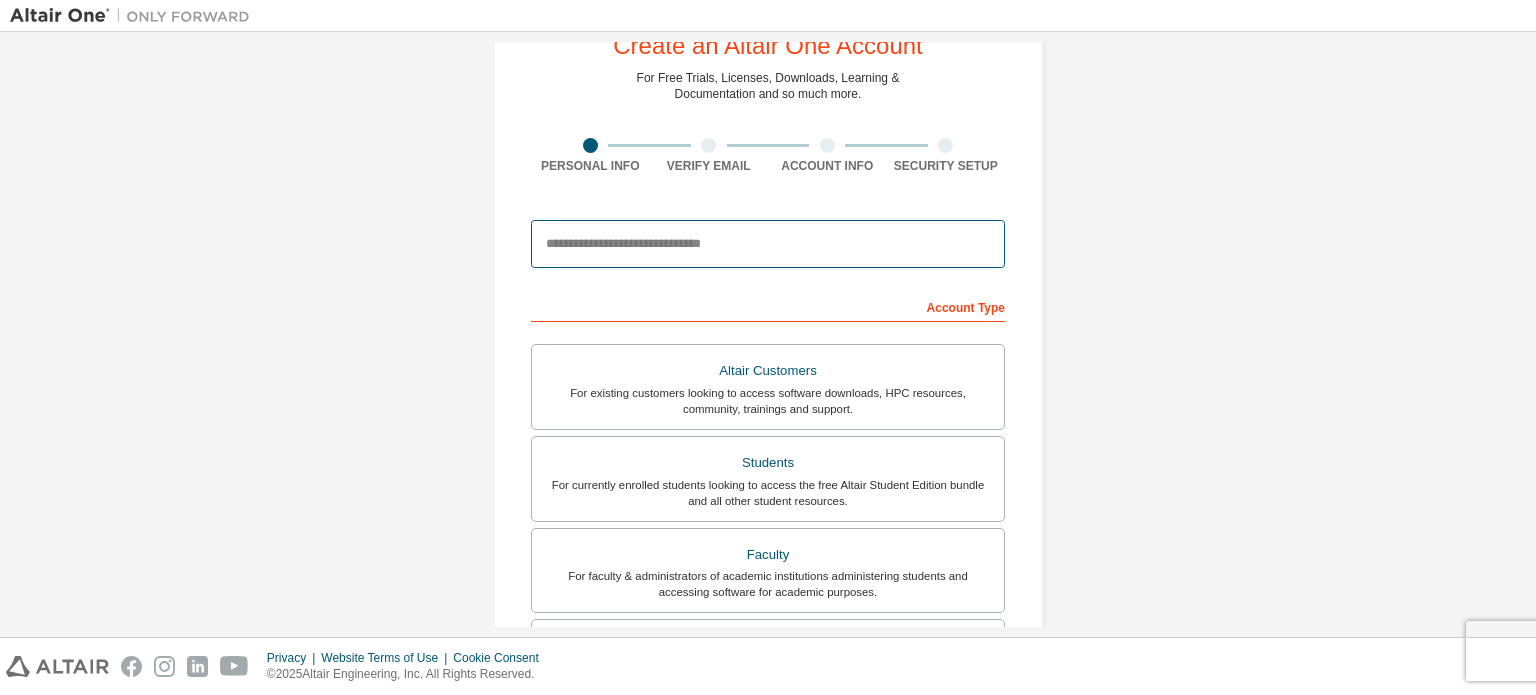 click at bounding box center [768, 244] 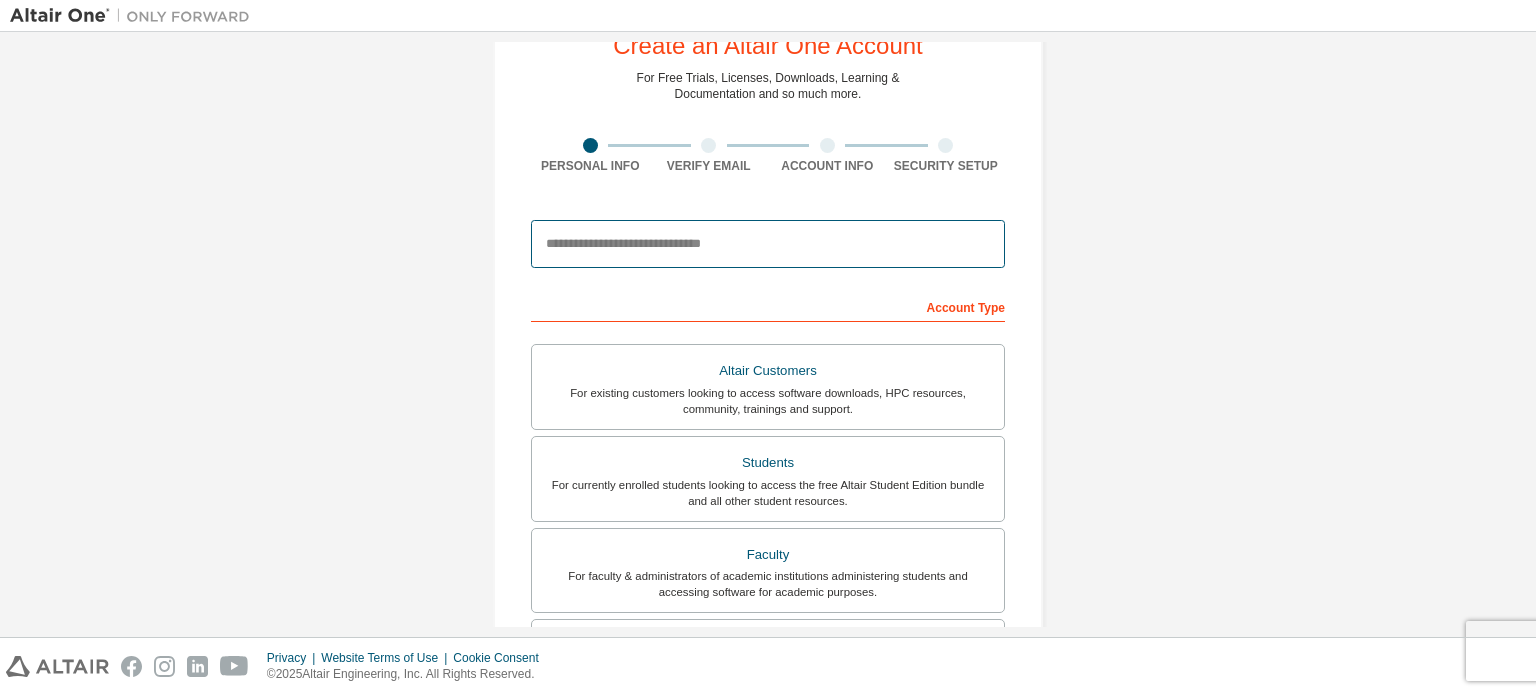 type on "**********" 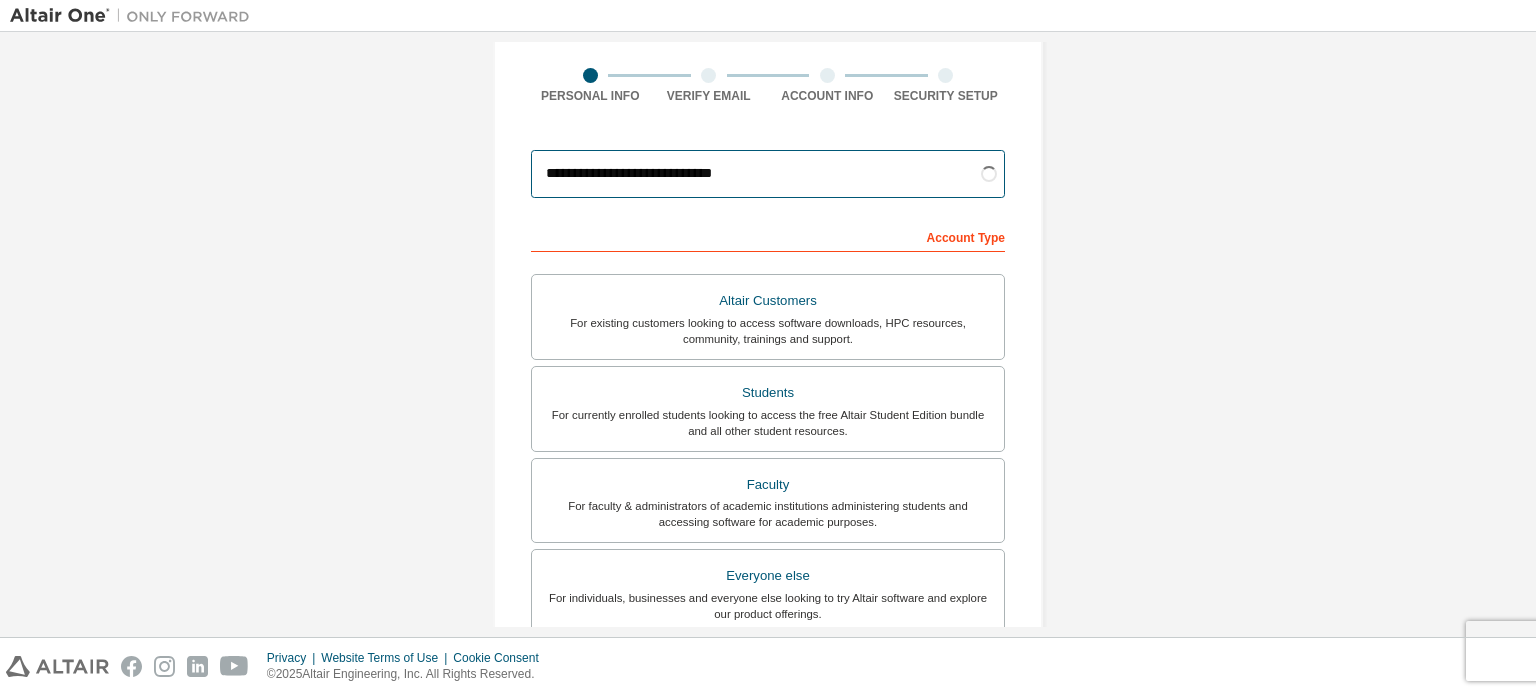 scroll, scrollTop: 170, scrollLeft: 0, axis: vertical 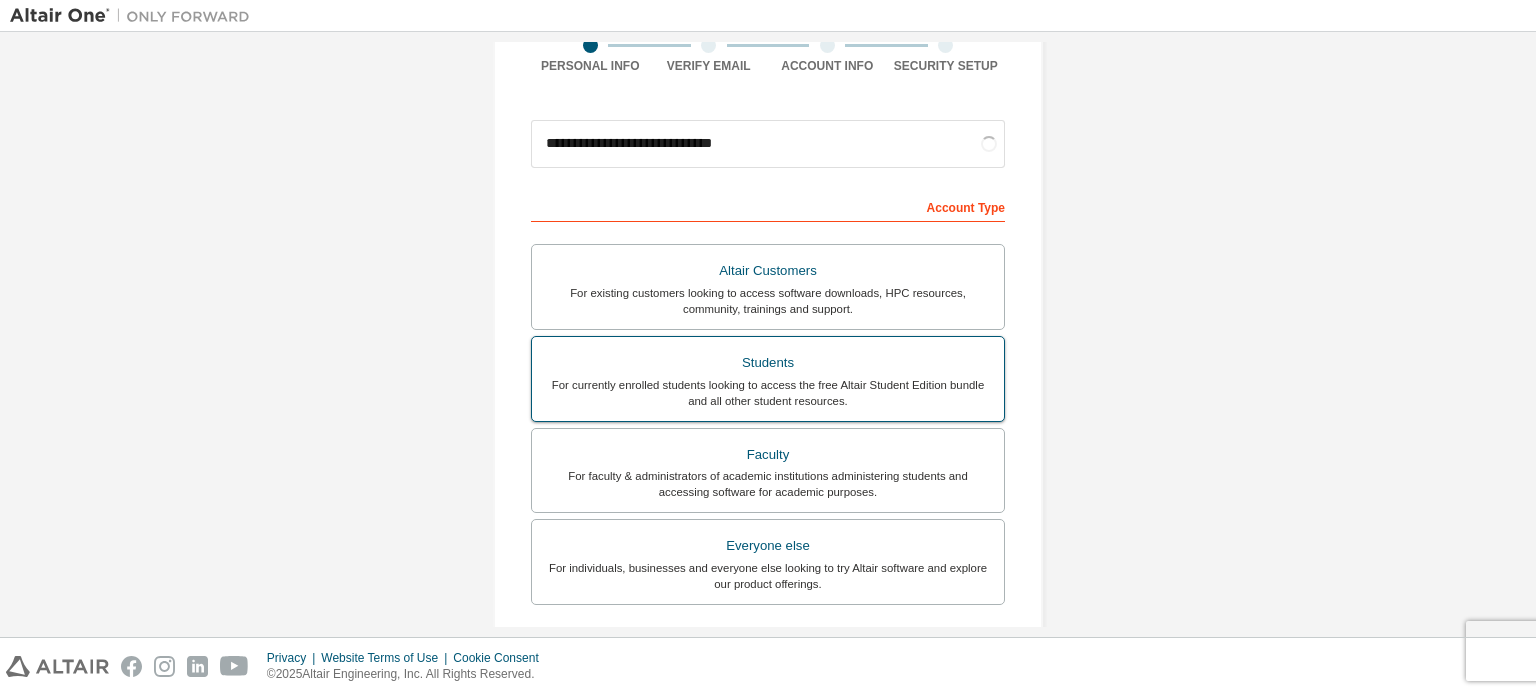 click on "For currently enrolled students looking to access the free Altair Student Edition bundle and all other student resources." at bounding box center (768, 393) 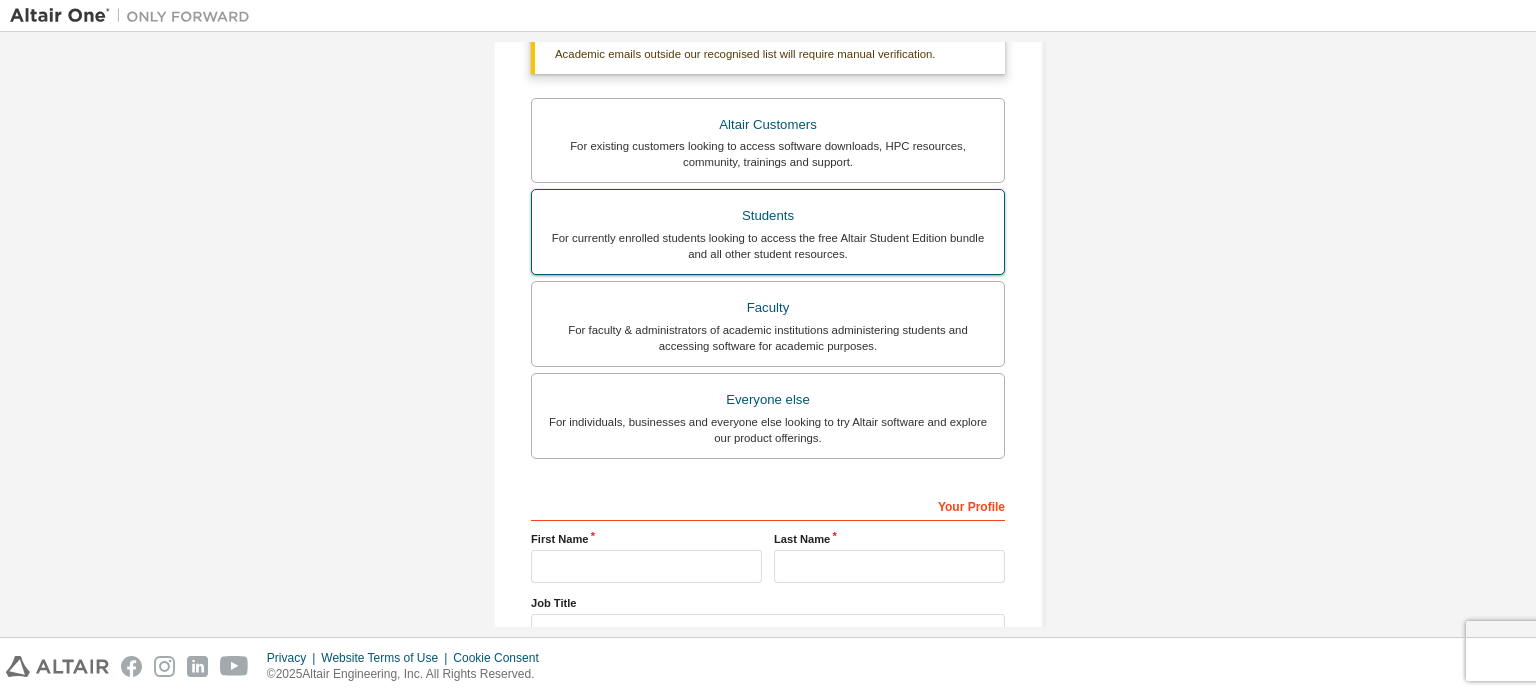 scroll, scrollTop: 370, scrollLeft: 0, axis: vertical 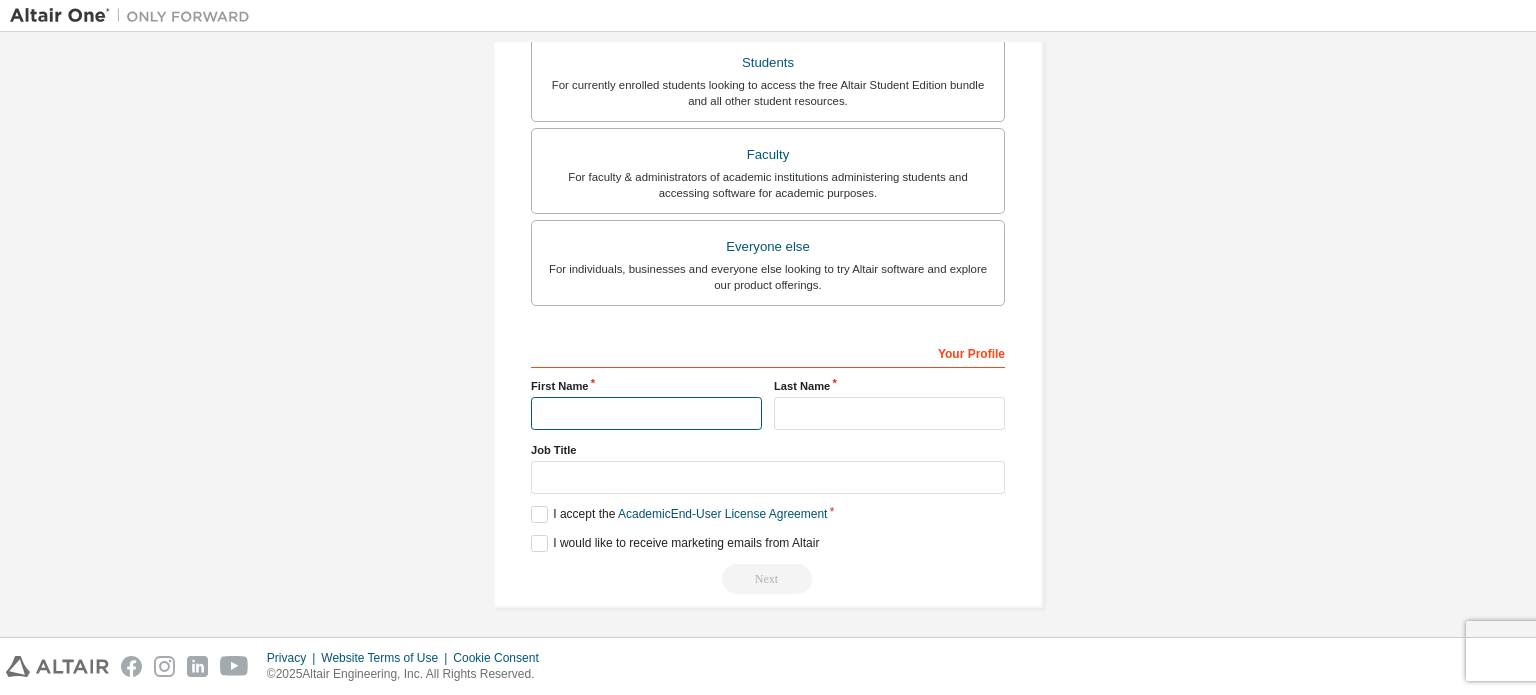 click at bounding box center (646, 413) 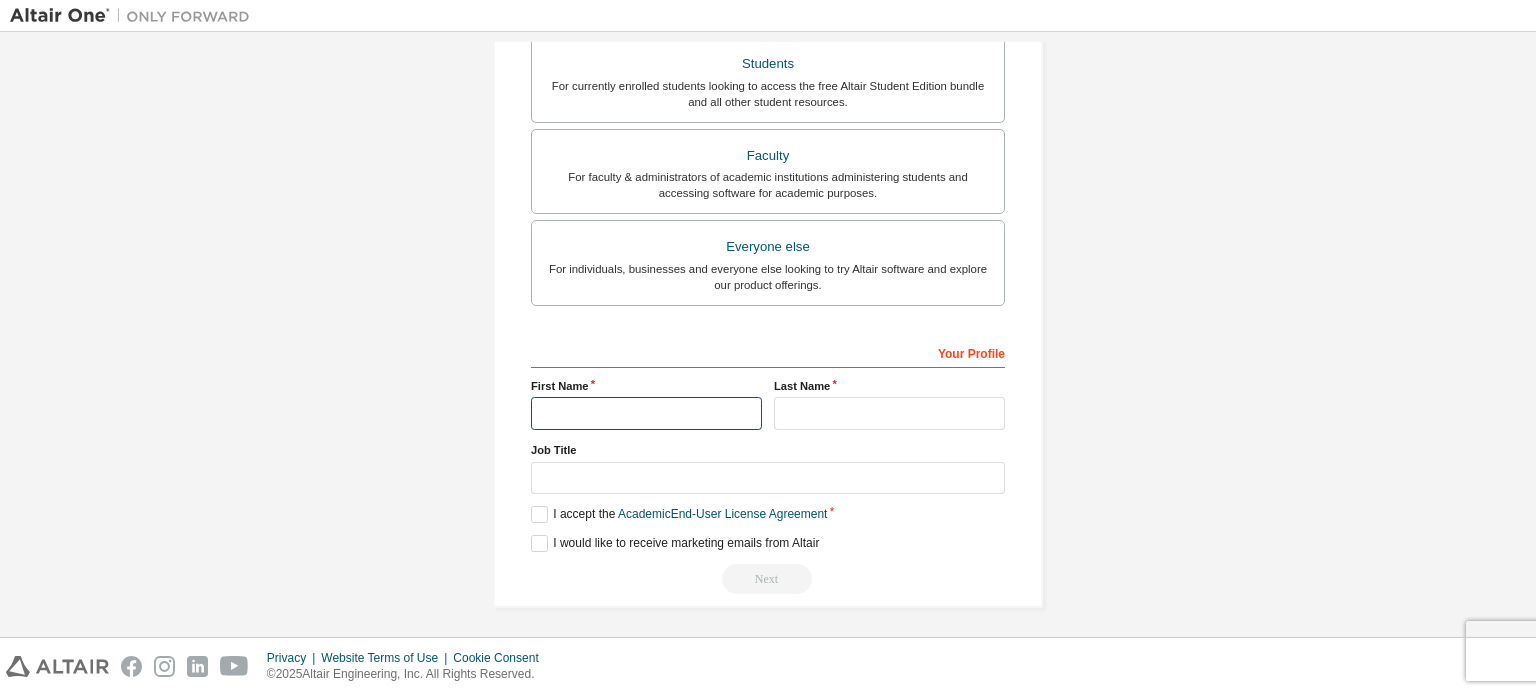 type on "**********" 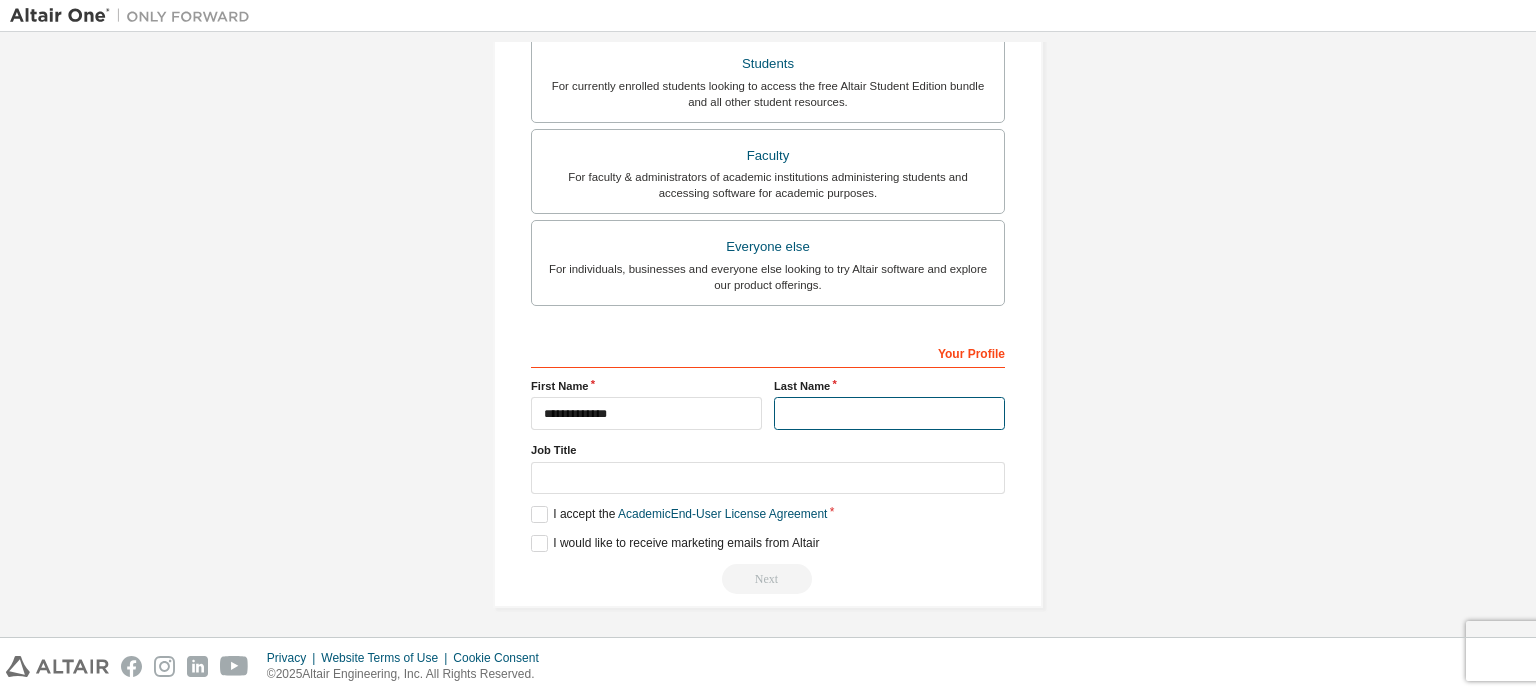 type on "*********" 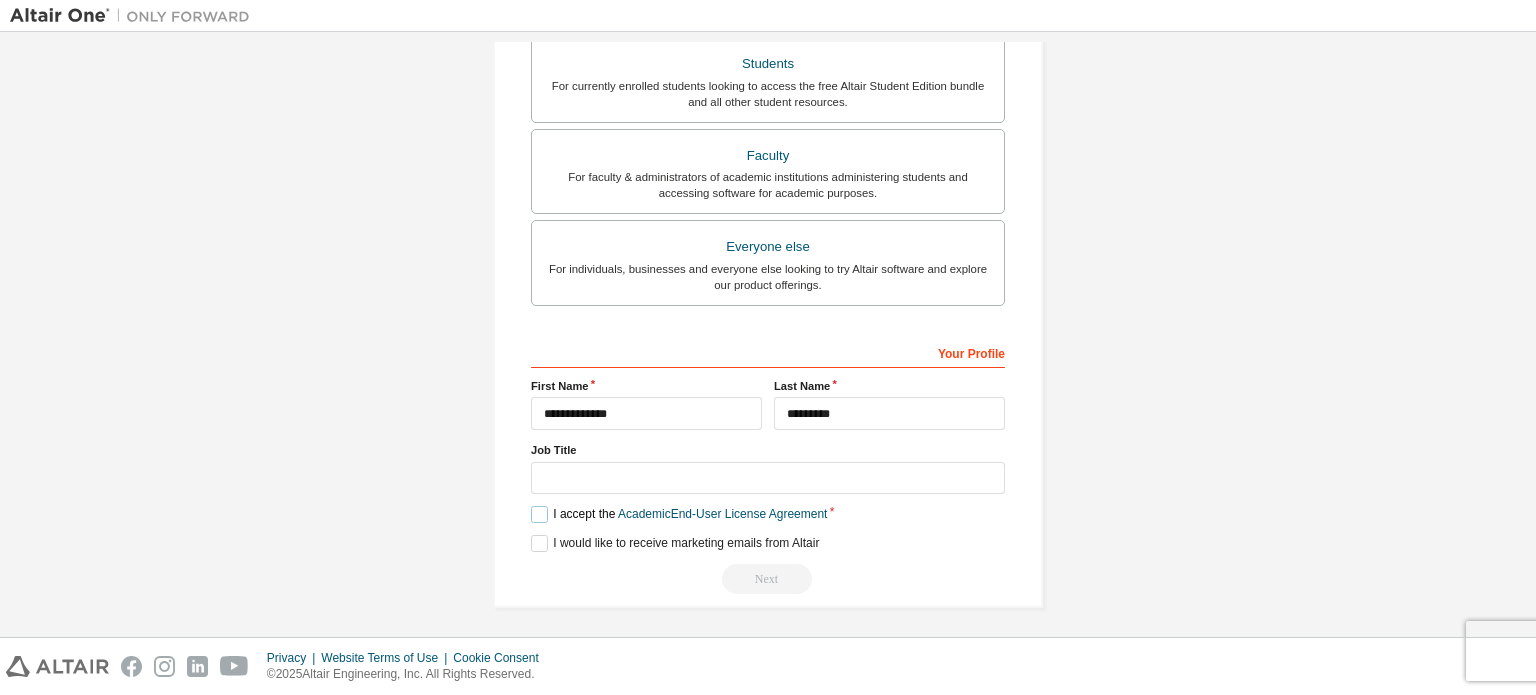 click on "I accept the   Academic   End-User License Agreement" at bounding box center [679, 514] 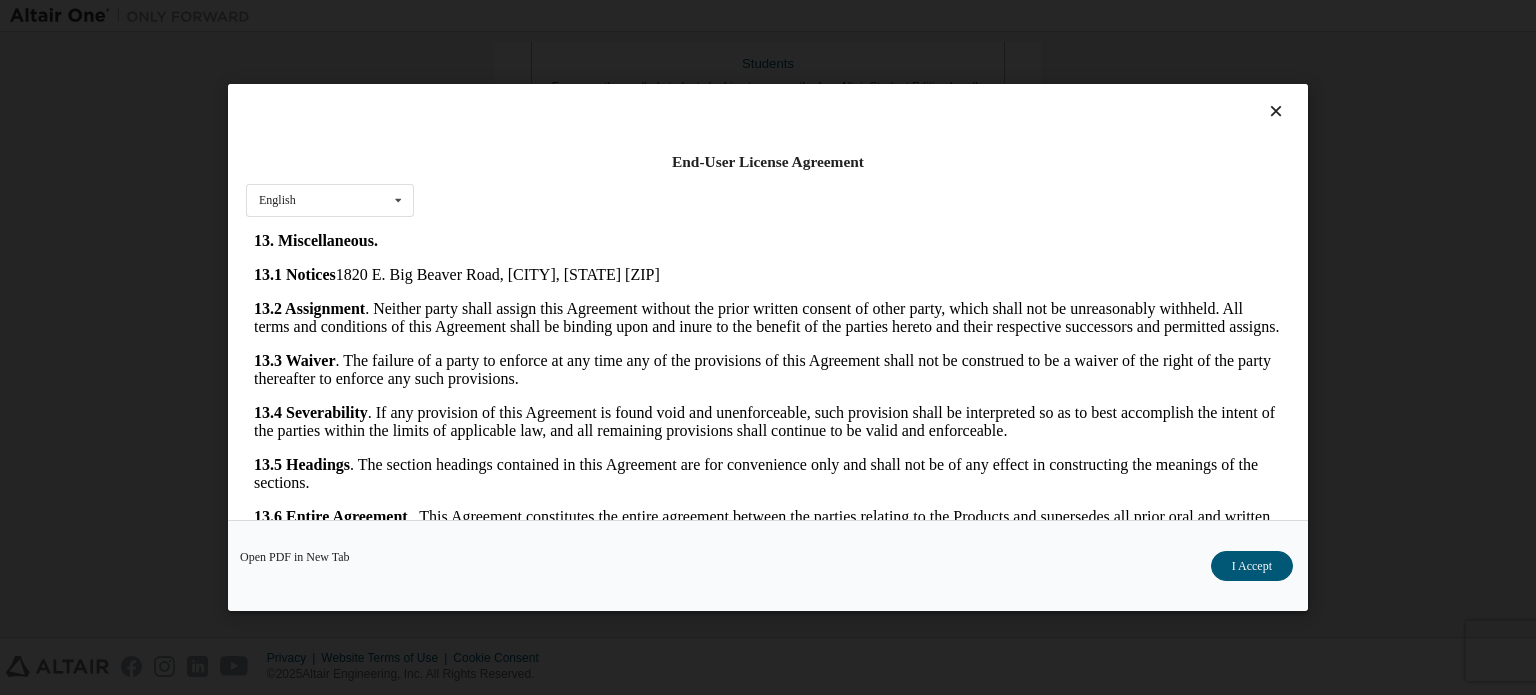 scroll, scrollTop: 3356, scrollLeft: 0, axis: vertical 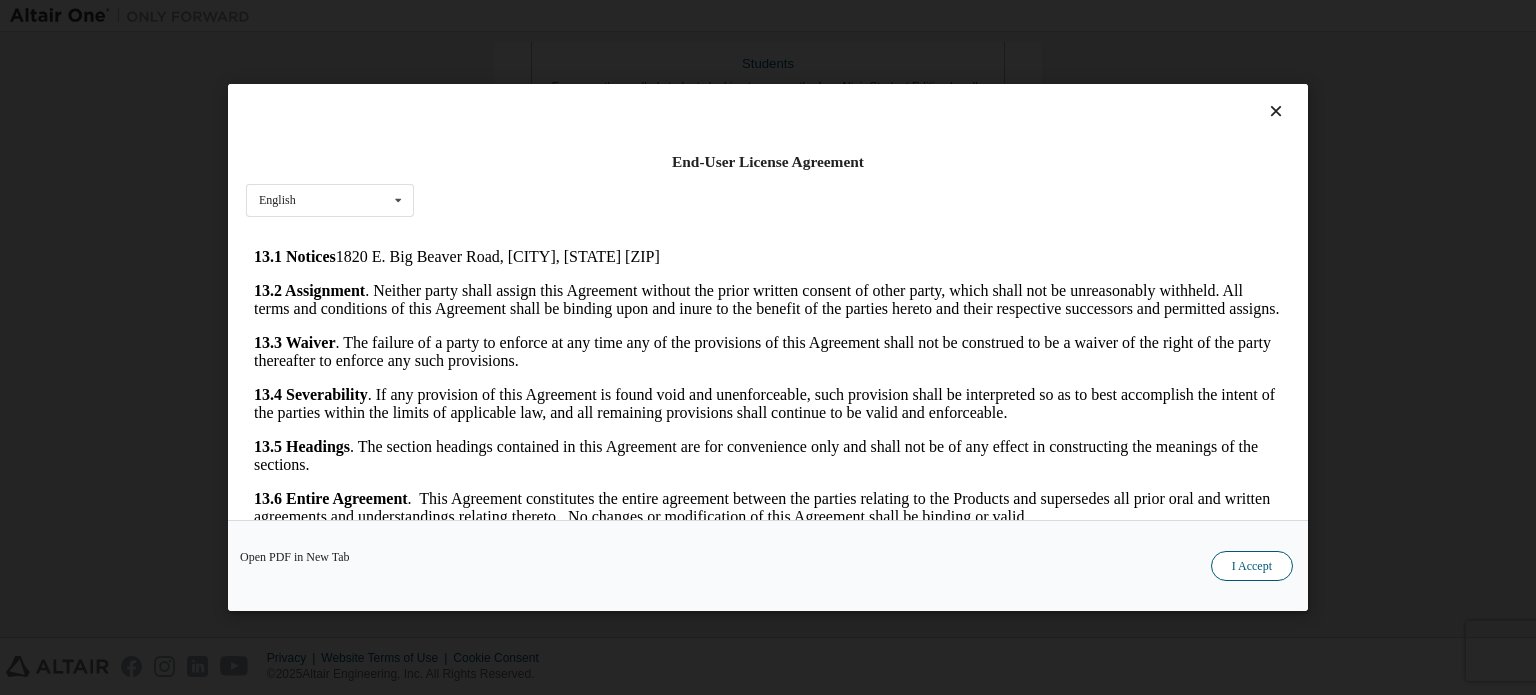 click on "I Accept" at bounding box center [1252, 566] 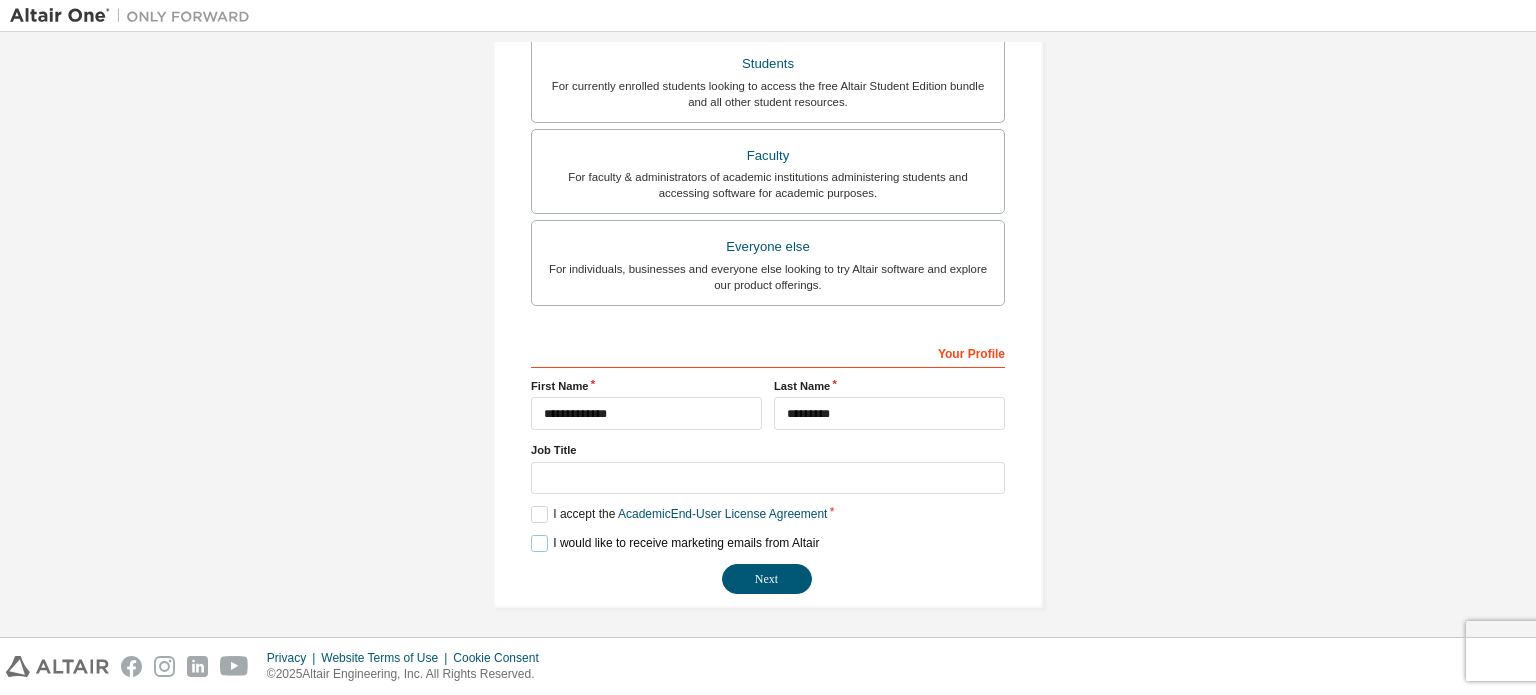 click on "I would like to receive marketing emails from Altair" at bounding box center (675, 543) 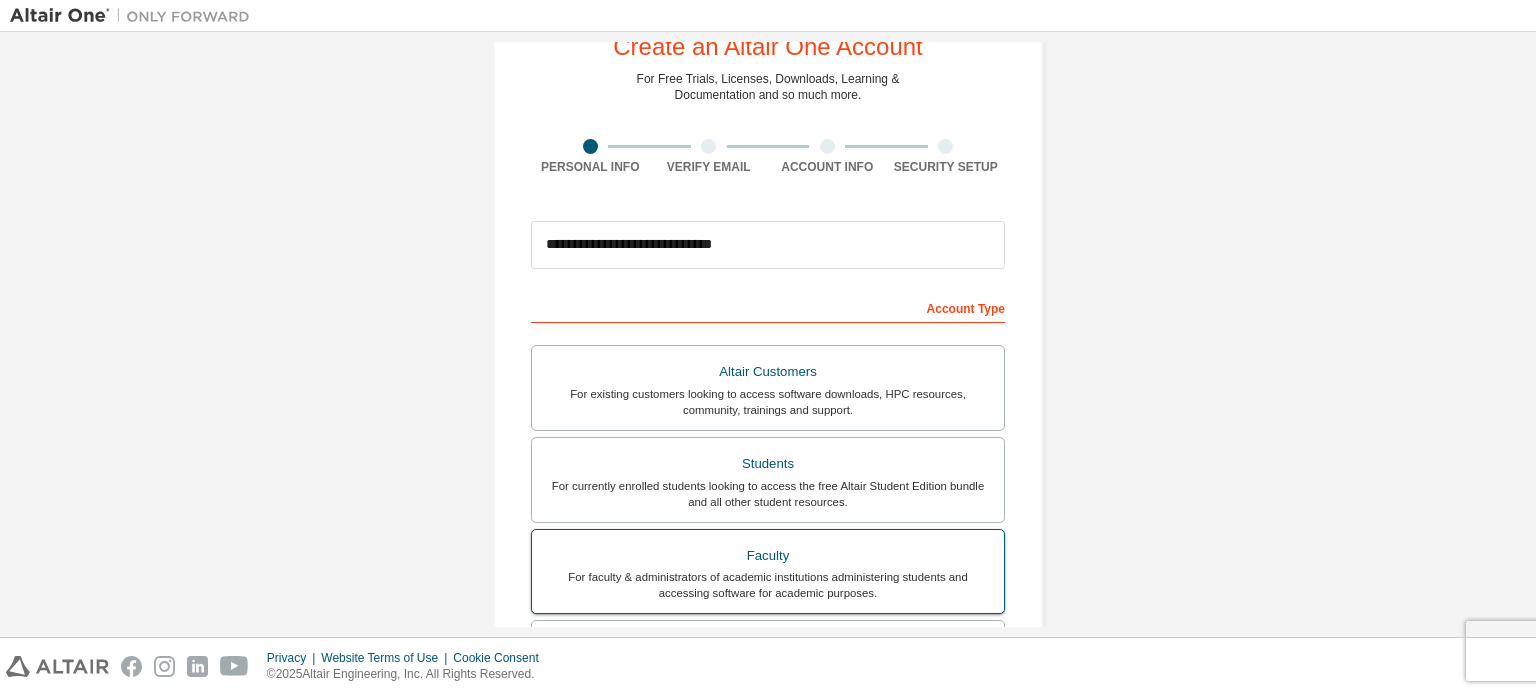 scroll, scrollTop: 469, scrollLeft: 0, axis: vertical 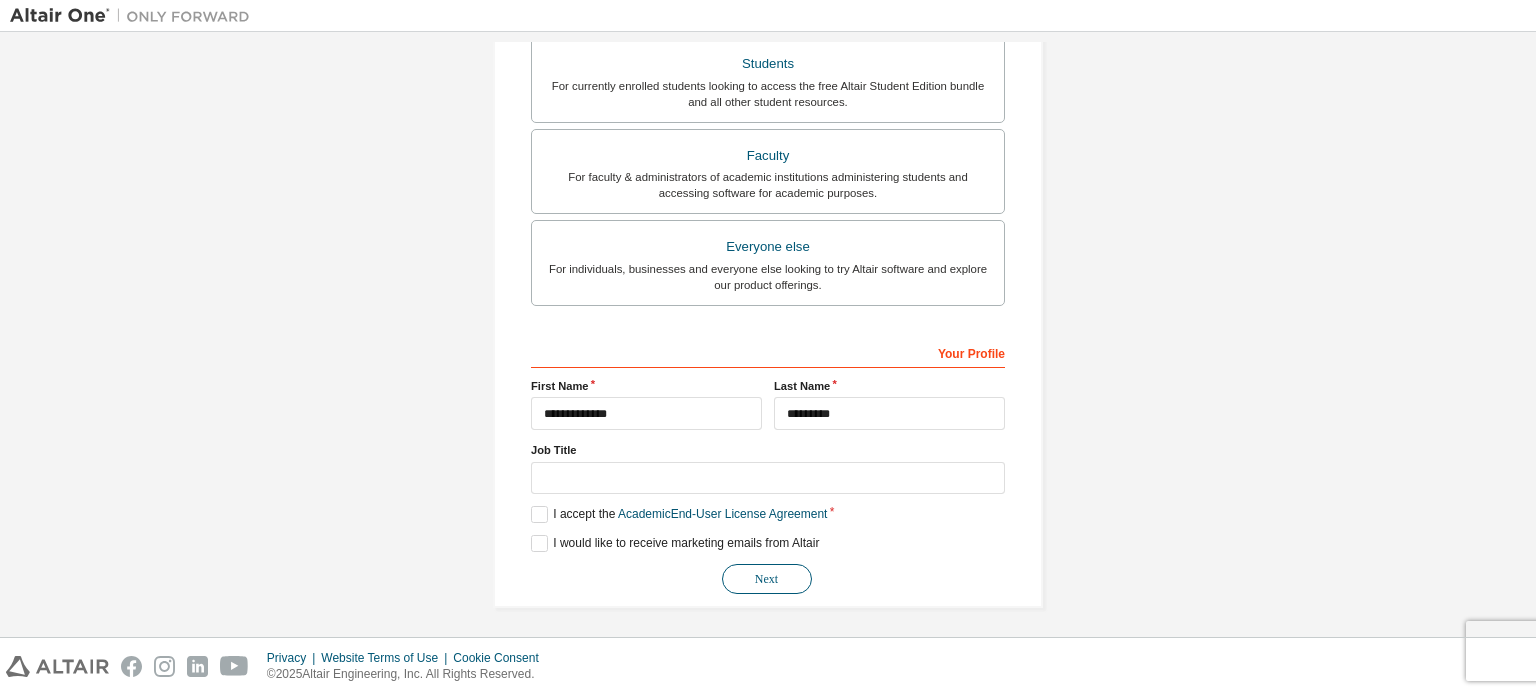 click on "Next" at bounding box center (767, 579) 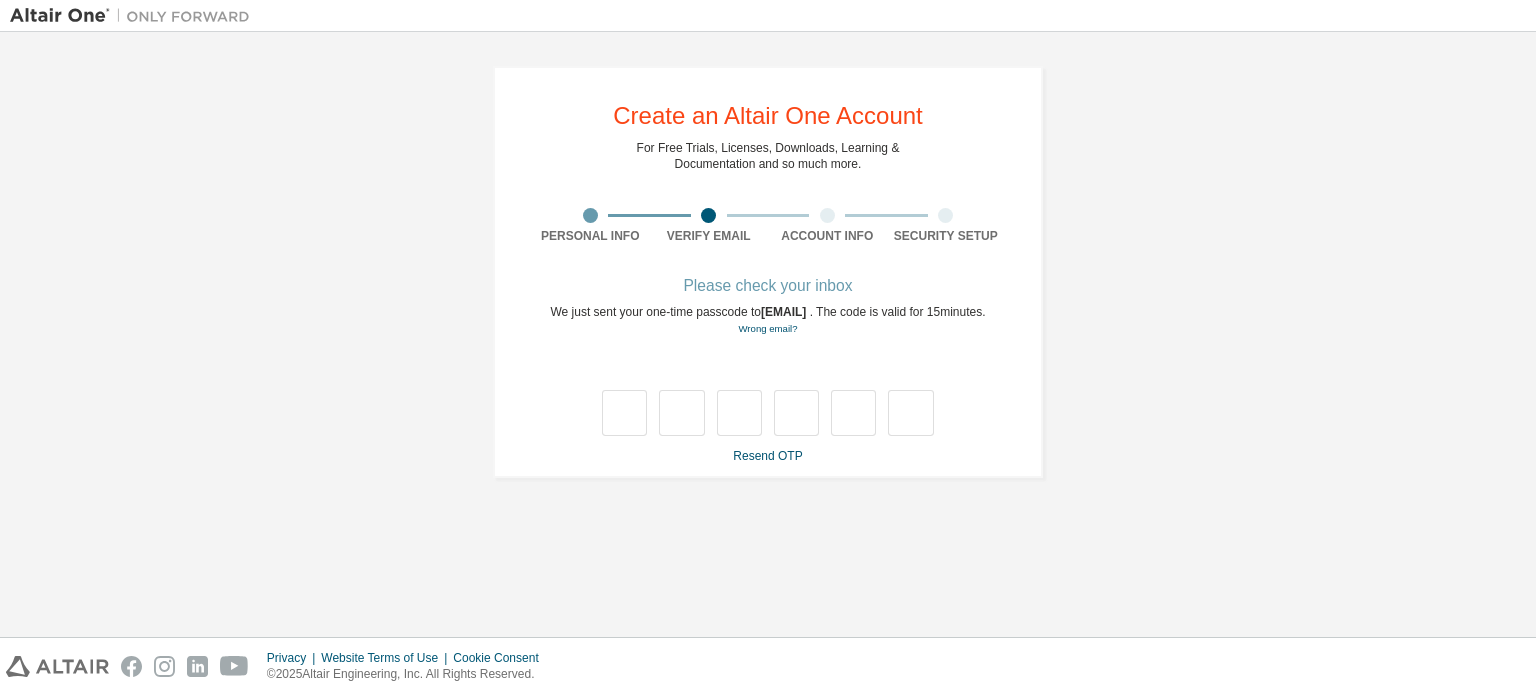 scroll, scrollTop: 0, scrollLeft: 0, axis: both 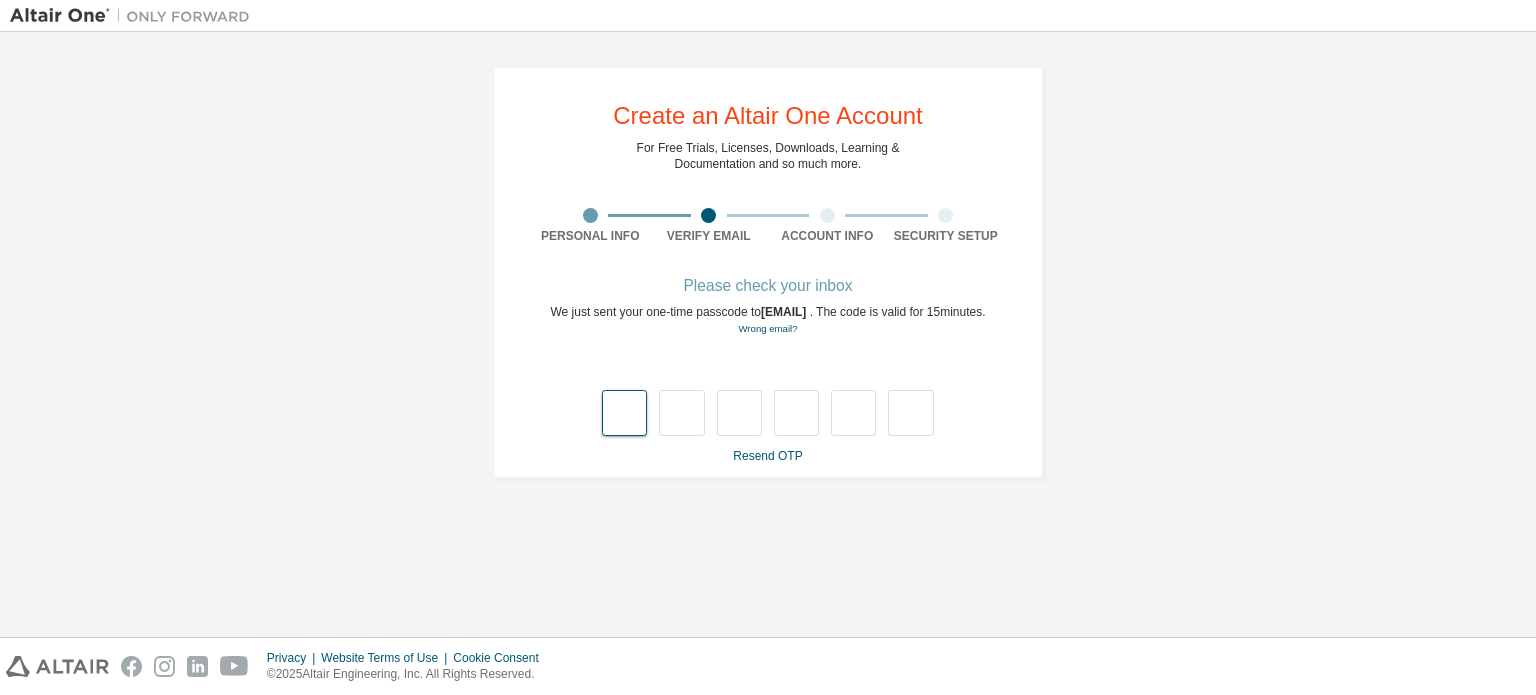 click at bounding box center [624, 413] 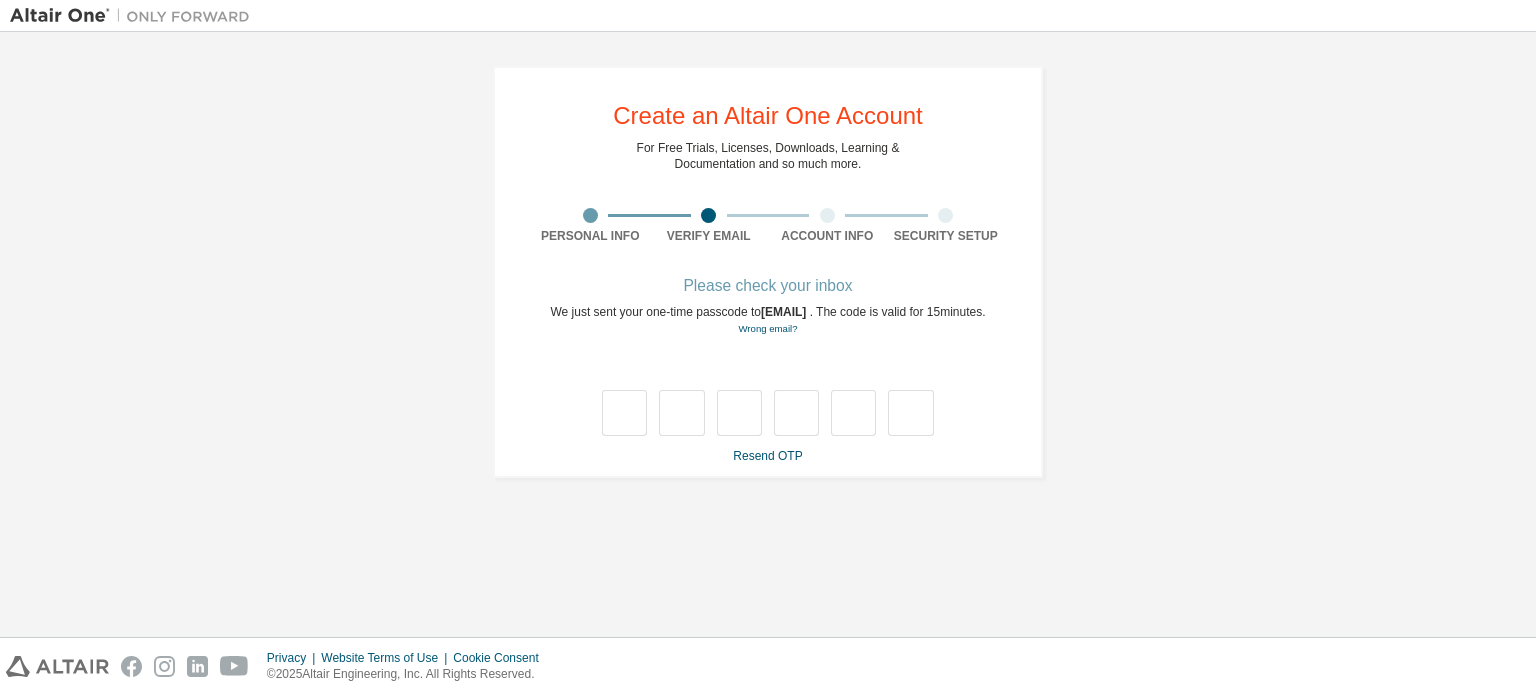 type on "*" 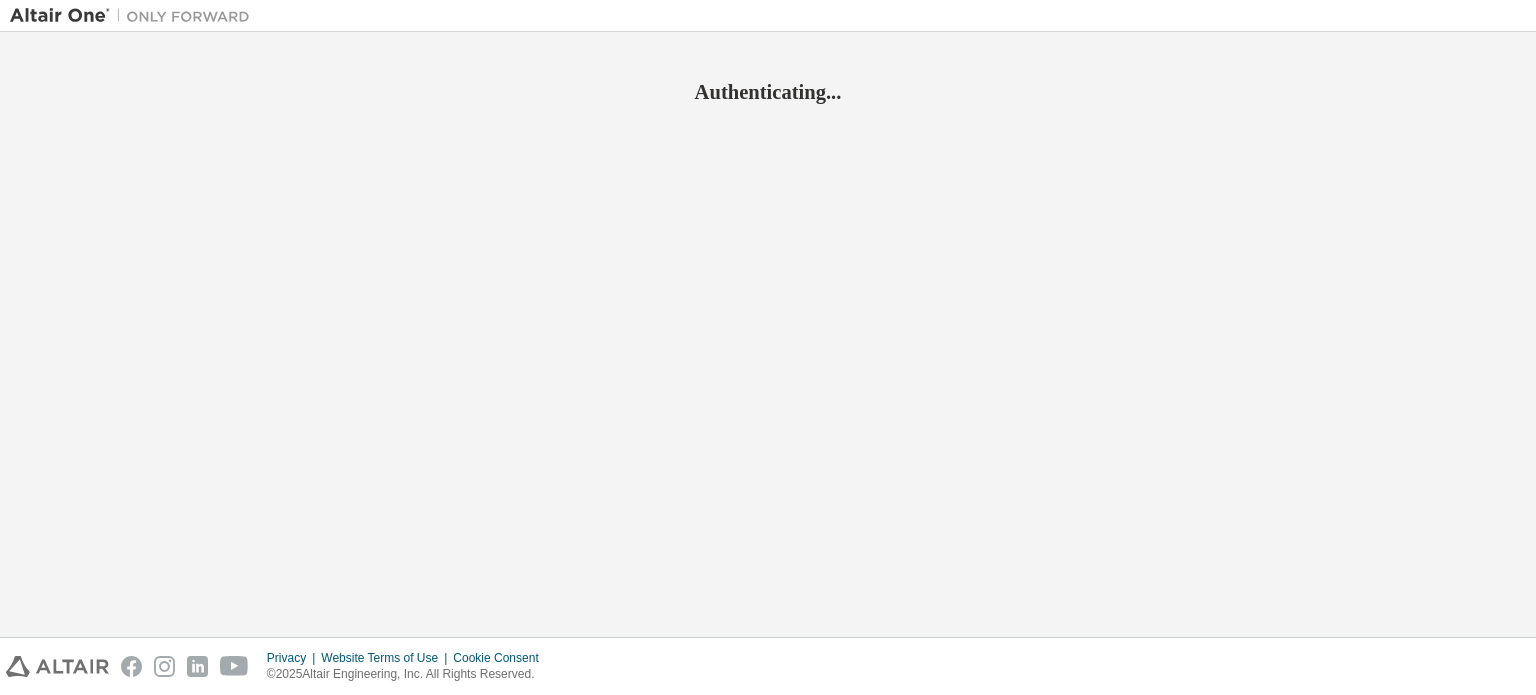 scroll, scrollTop: 0, scrollLeft: 0, axis: both 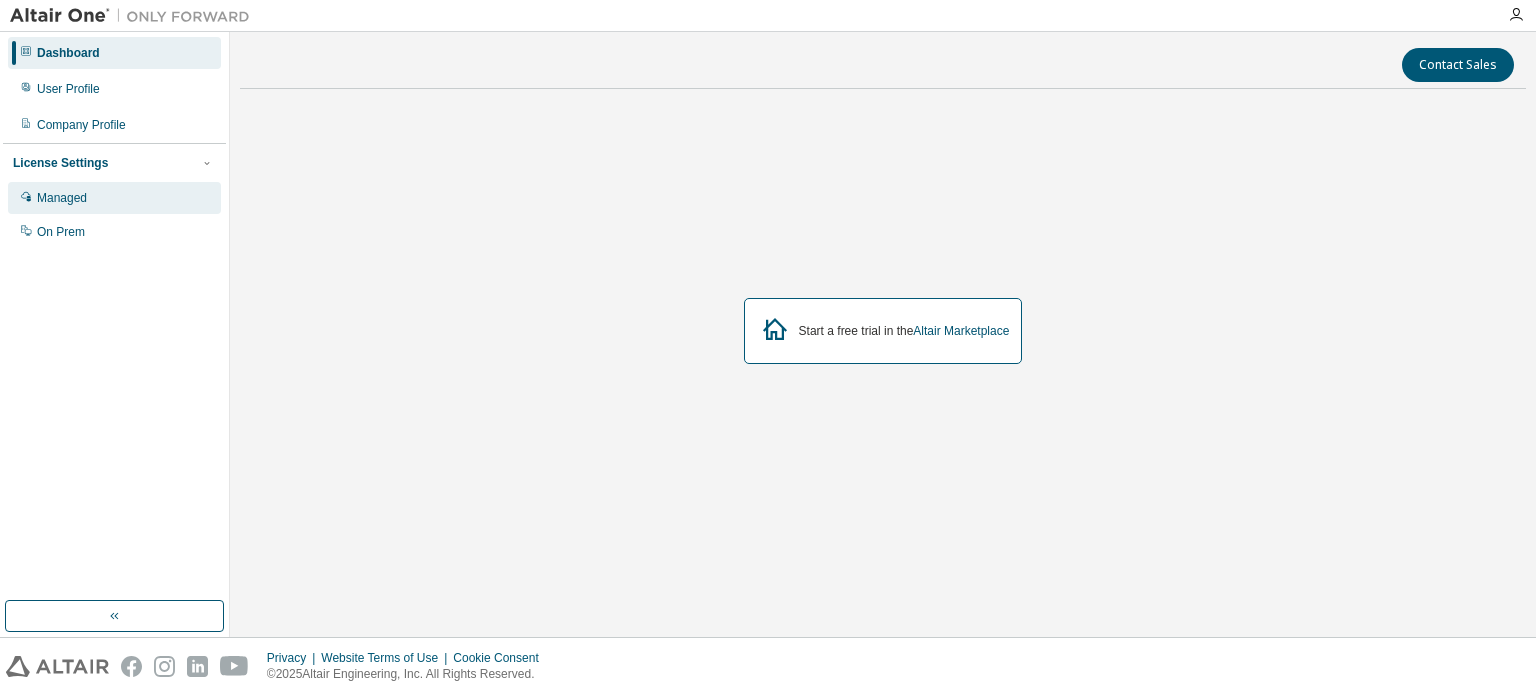 click on "Managed" at bounding box center (114, 198) 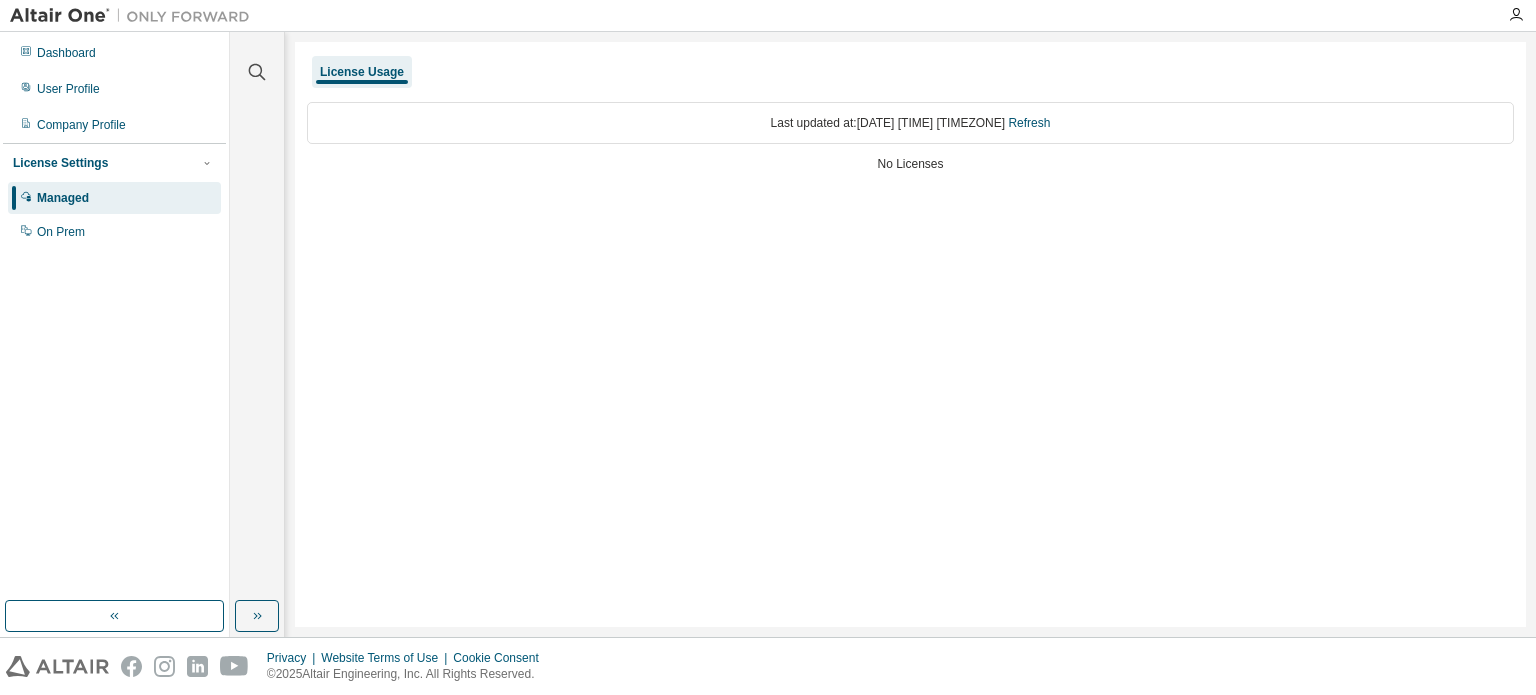click on "Last updated at:  [DATE] [TIME] [TIMEZONE]   Refresh" at bounding box center [910, 123] 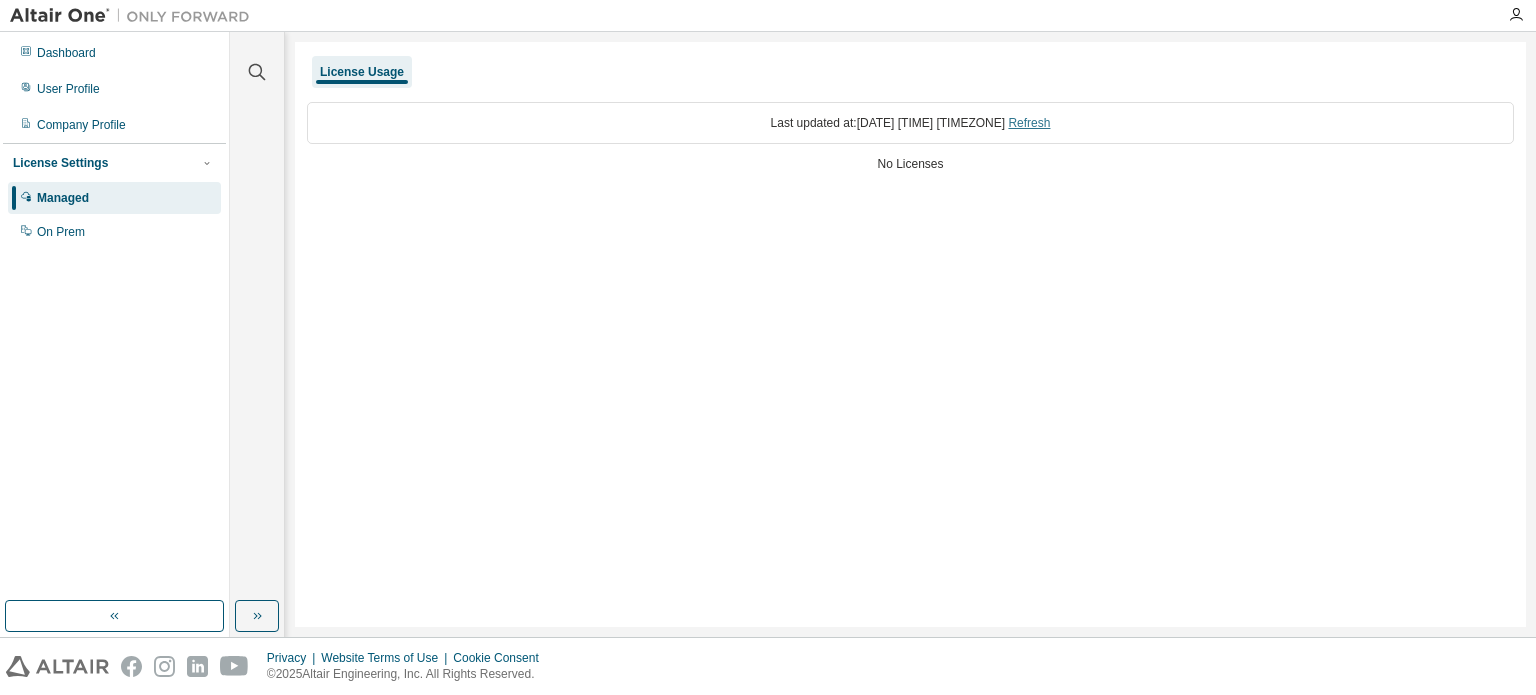 click on "Refresh" at bounding box center [1029, 123] 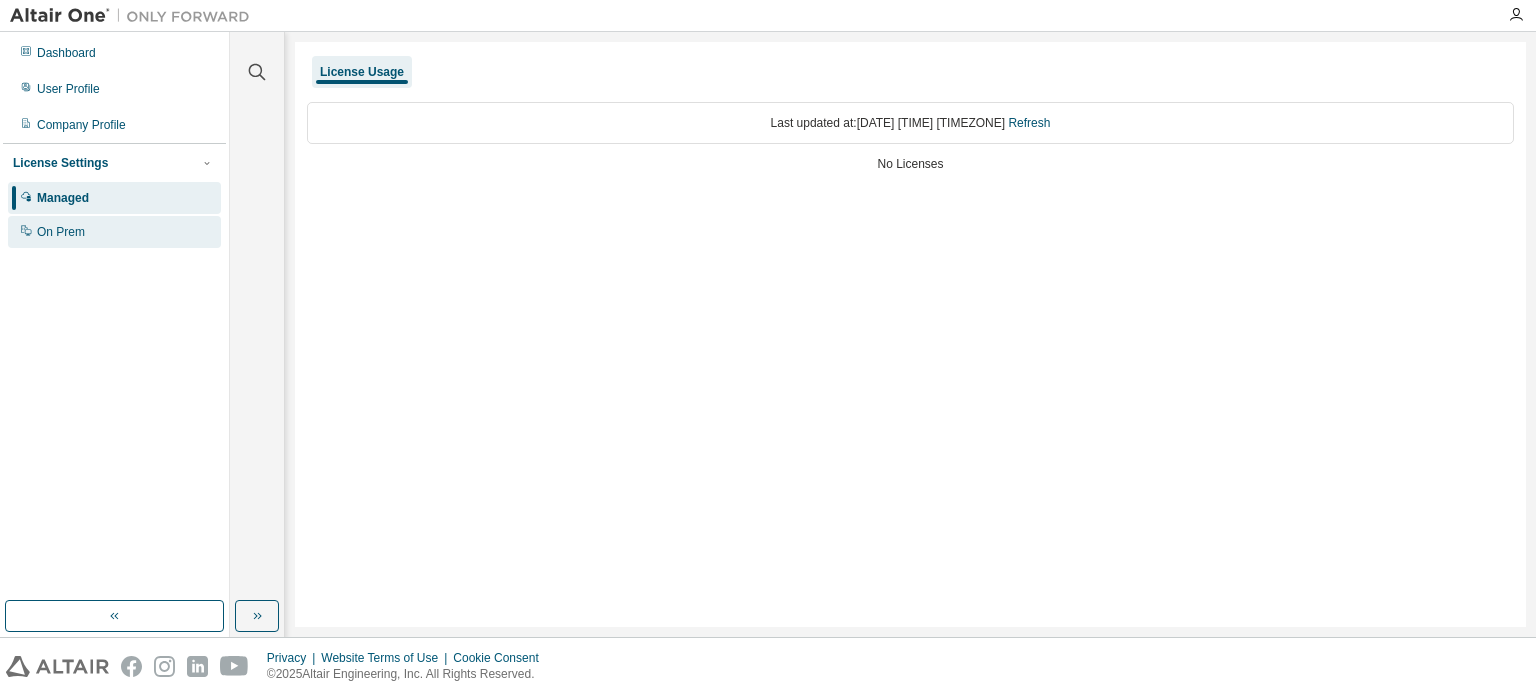 click on "On Prem" at bounding box center [114, 232] 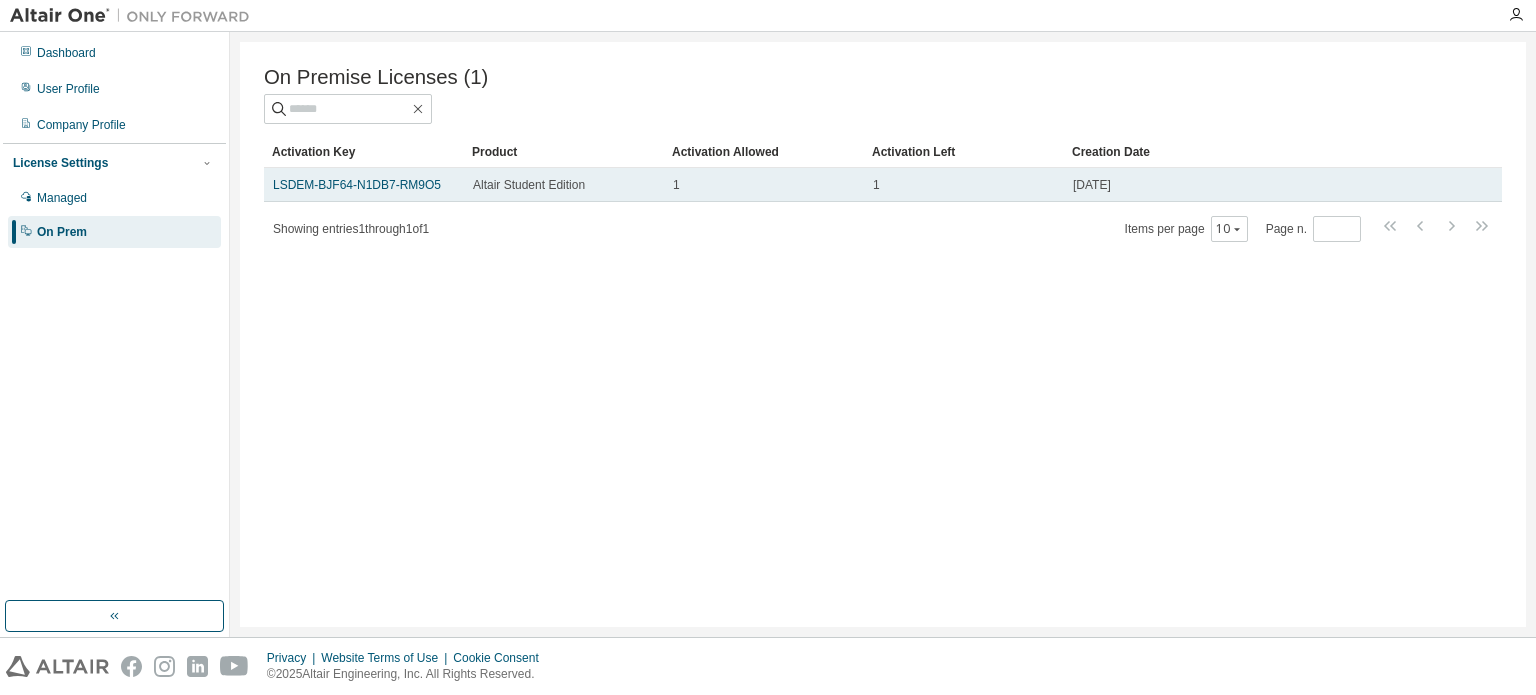 click on "1" at bounding box center [964, 185] 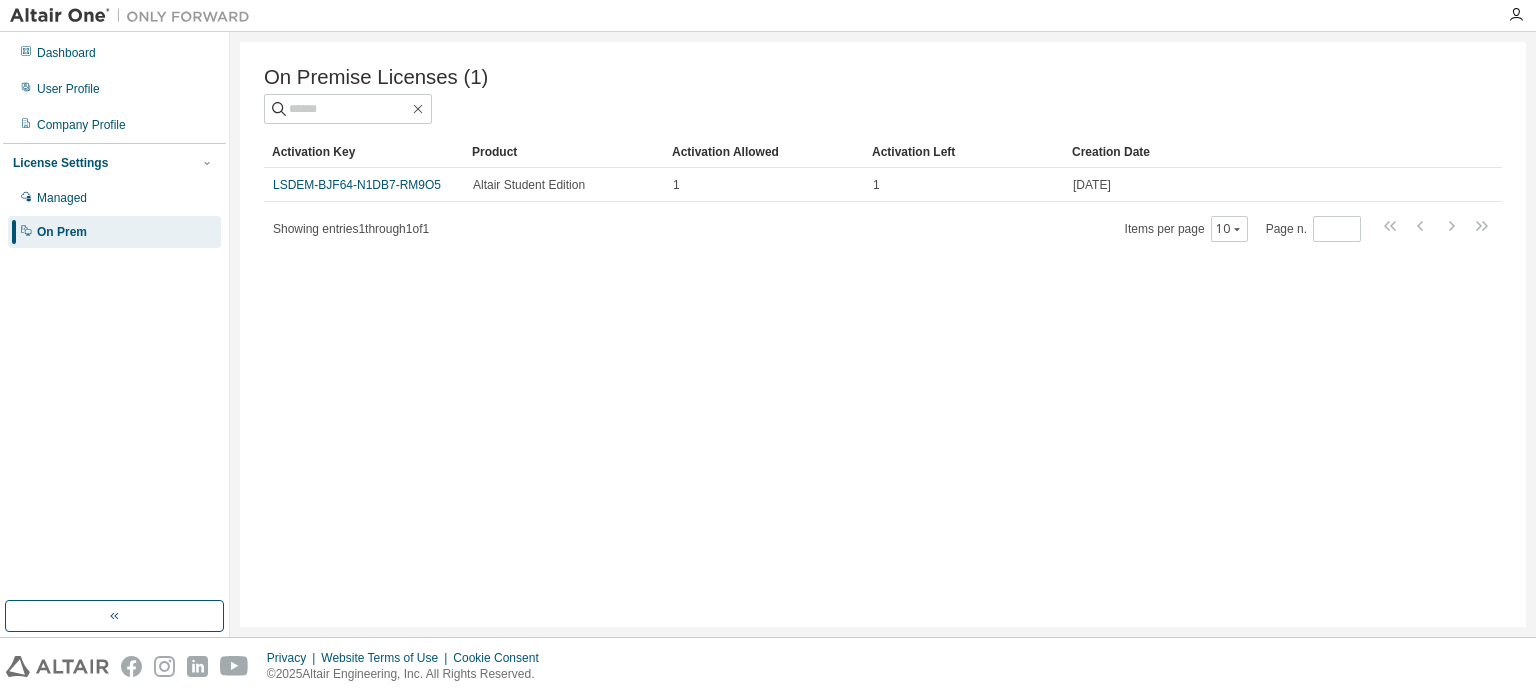 click on "Product" at bounding box center [564, 152] 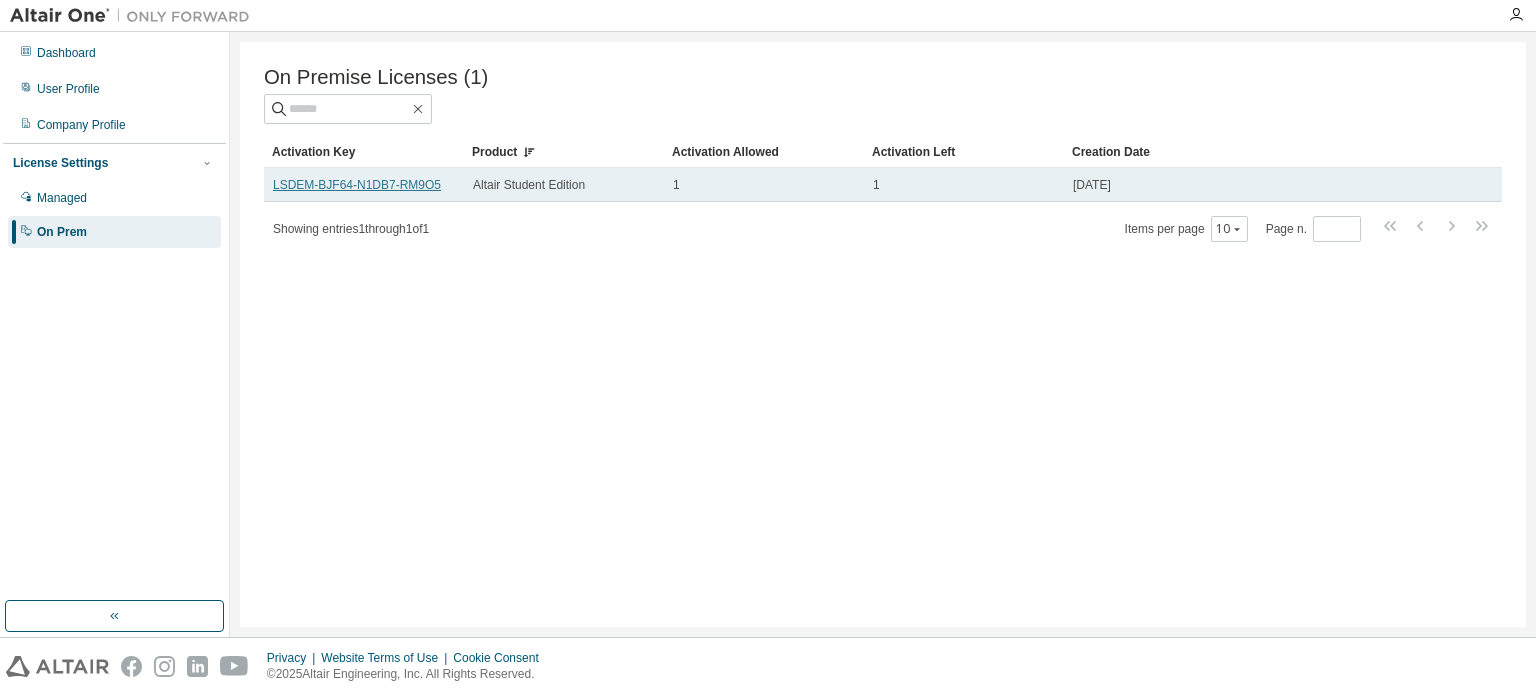 click on "LSDEM-BJF64-N1DB7-RM9O5" at bounding box center (357, 185) 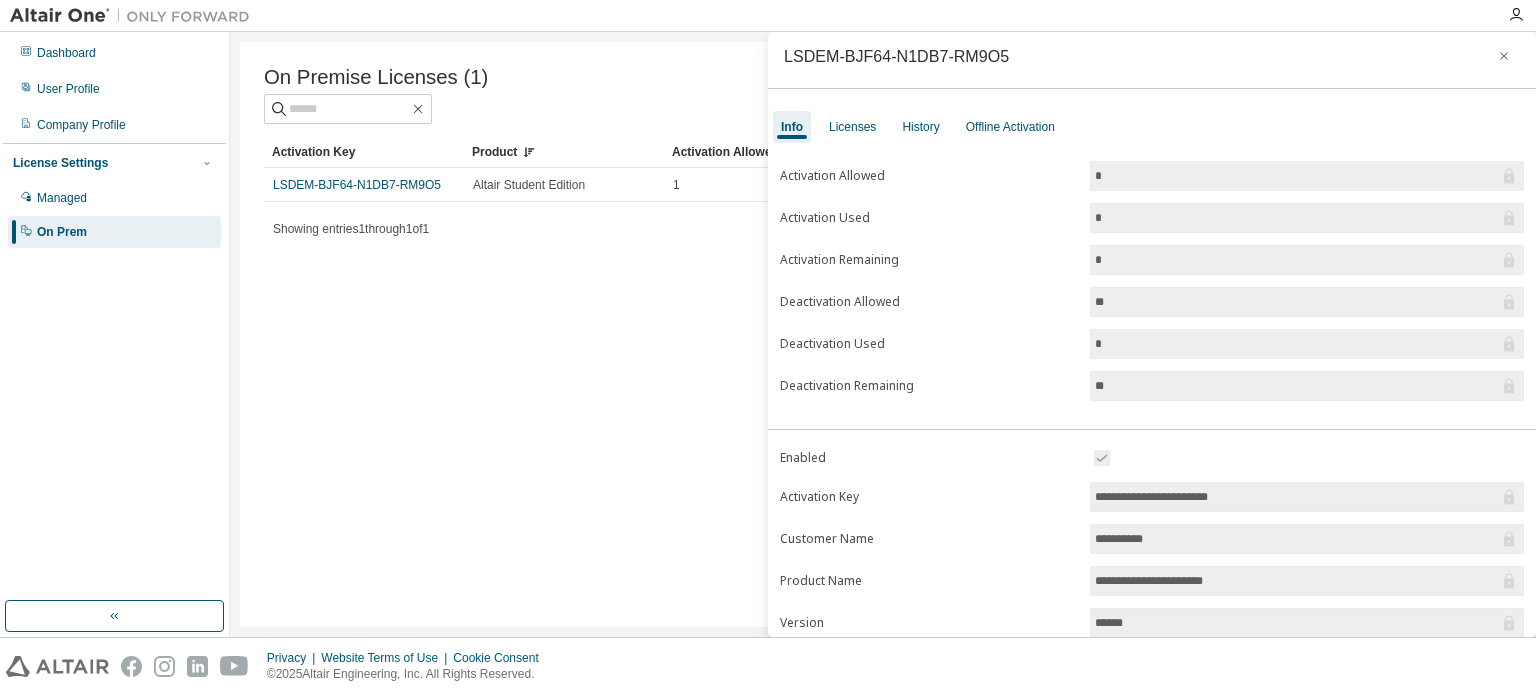 scroll, scrollTop: 0, scrollLeft: 0, axis: both 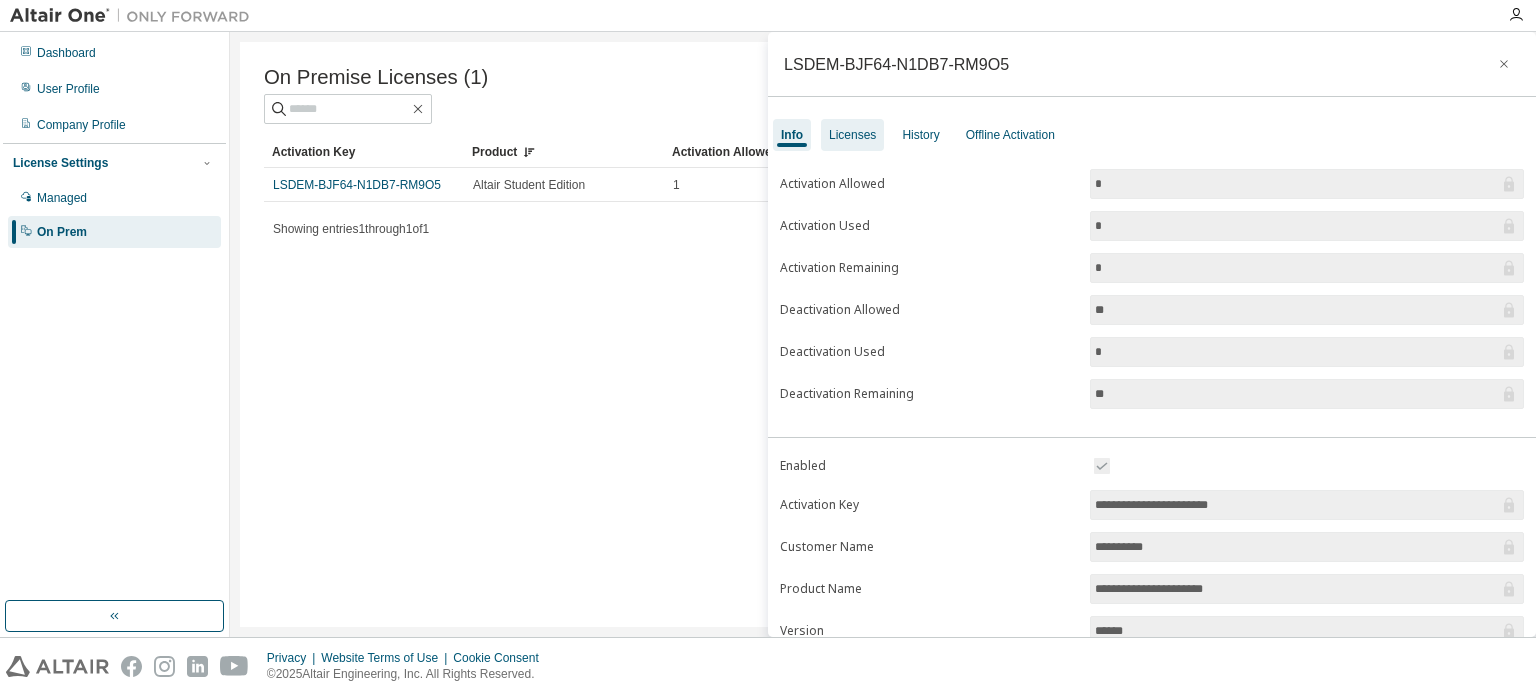 click on "Licenses" at bounding box center (852, 135) 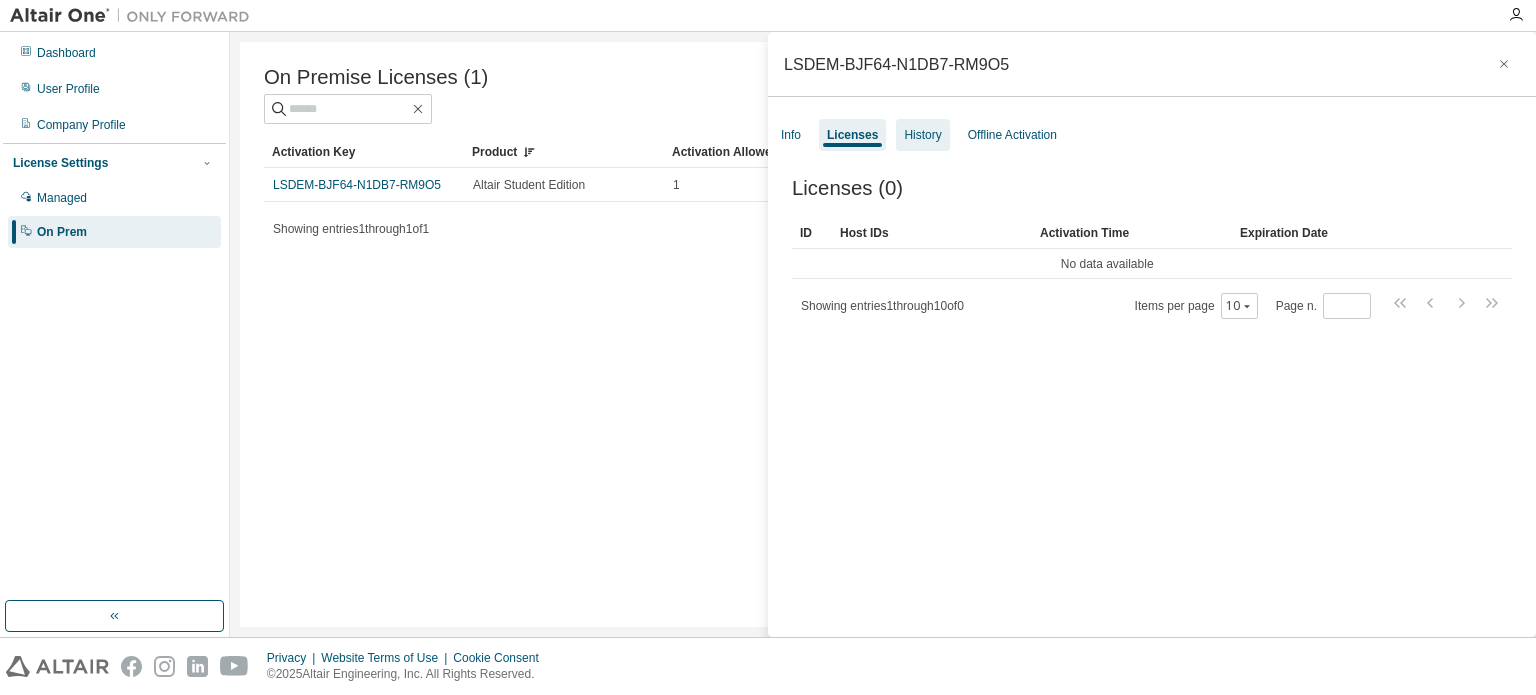 click on "History" at bounding box center (922, 135) 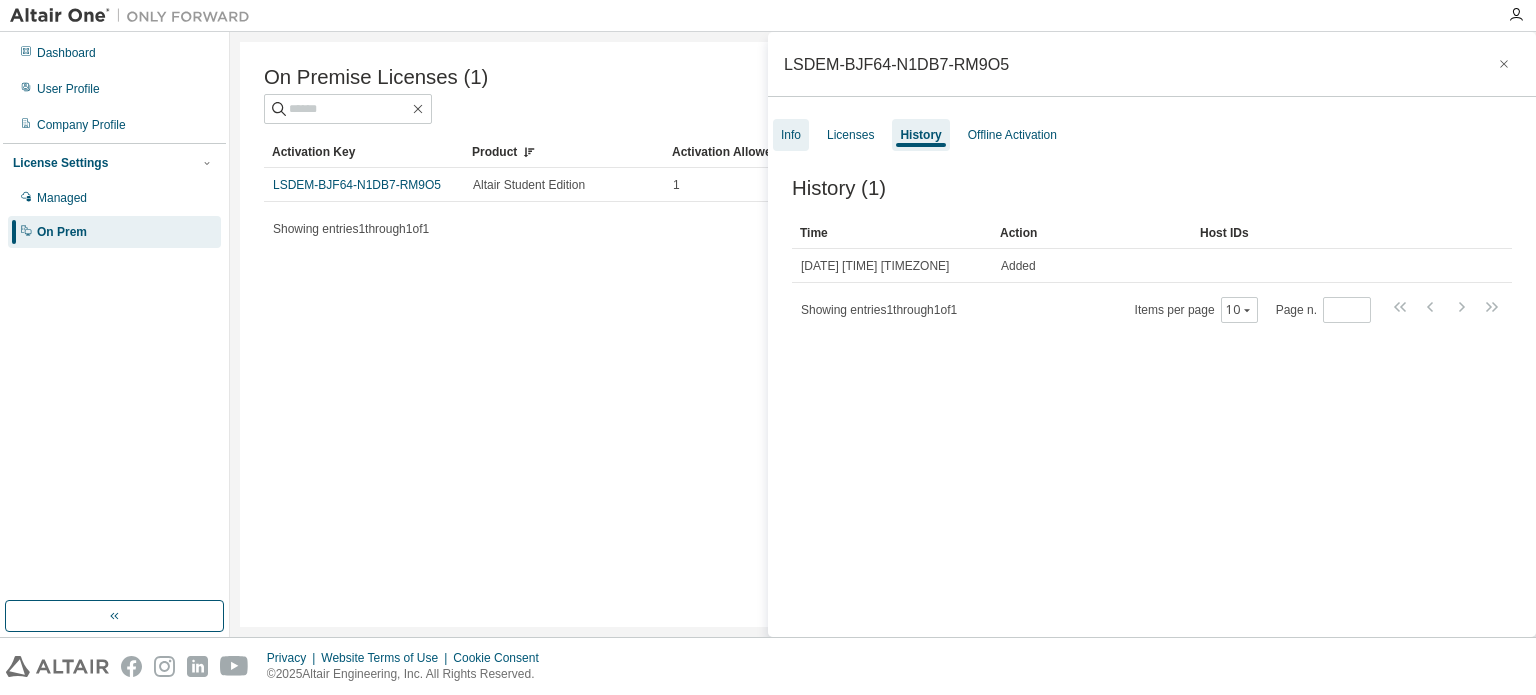 click on "Info" at bounding box center (791, 135) 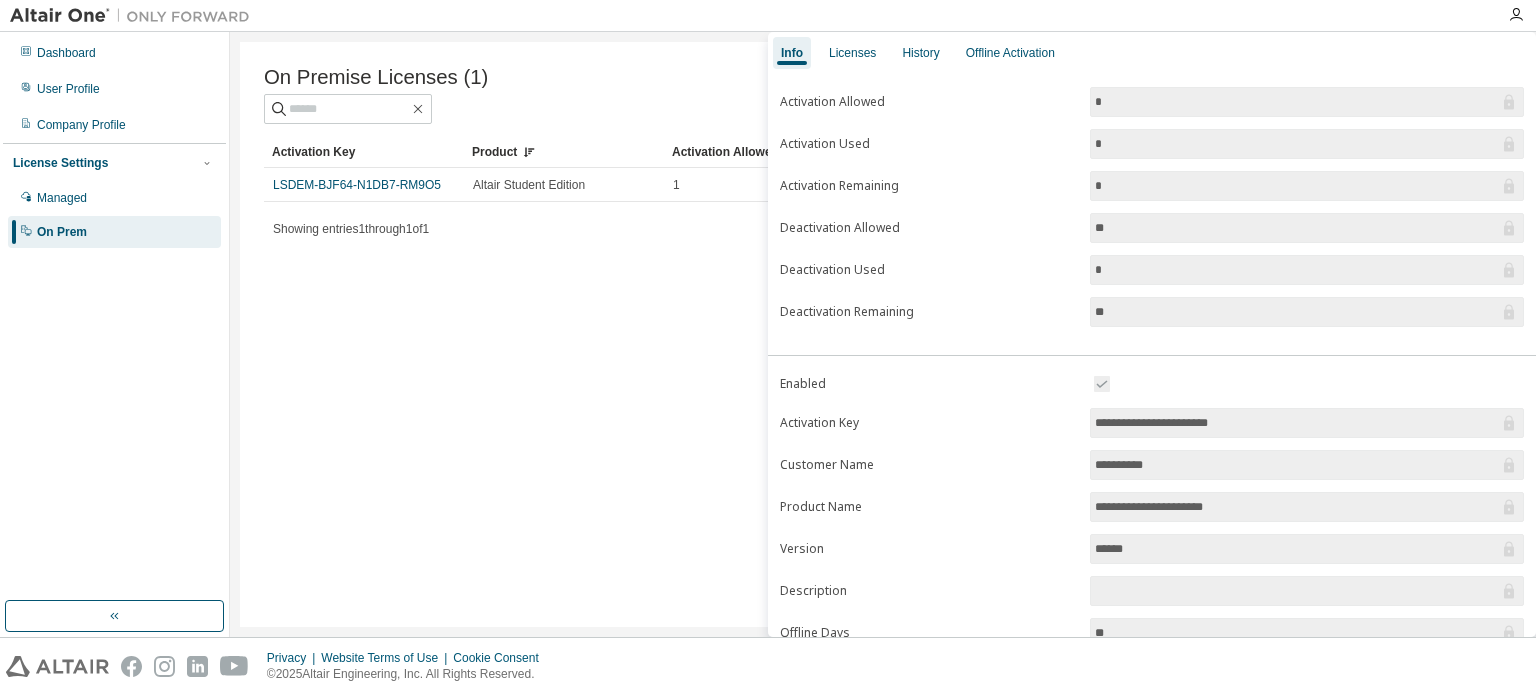 scroll, scrollTop: 0, scrollLeft: 0, axis: both 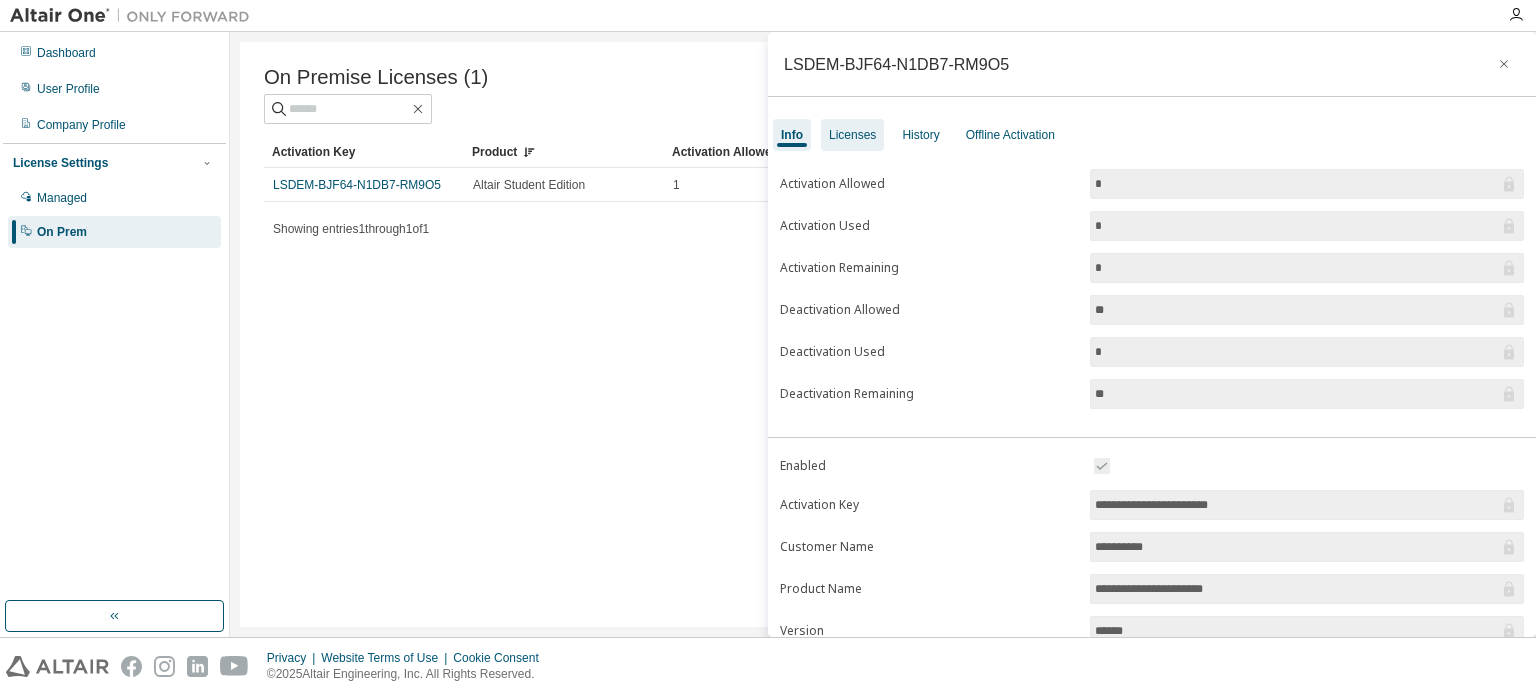 click on "Licenses" at bounding box center (852, 135) 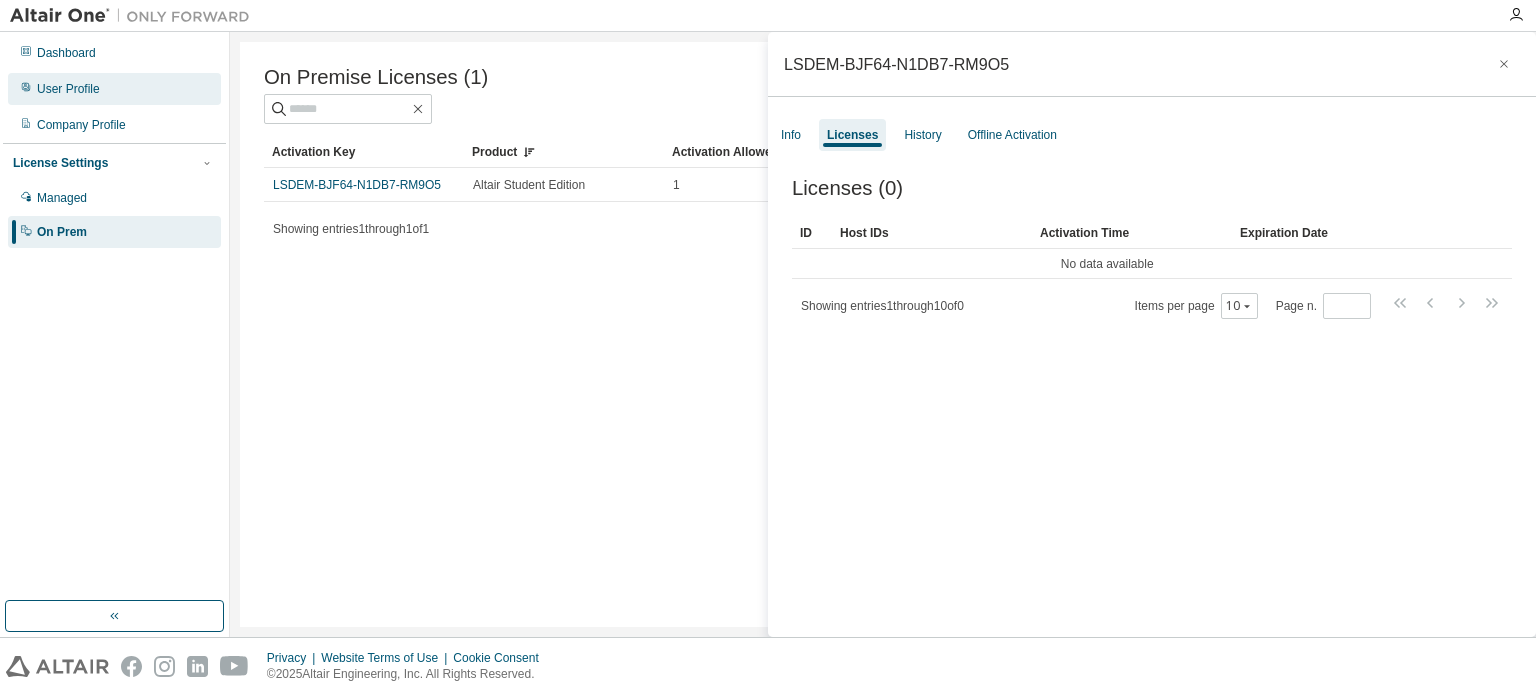 click on "User Profile" at bounding box center (68, 89) 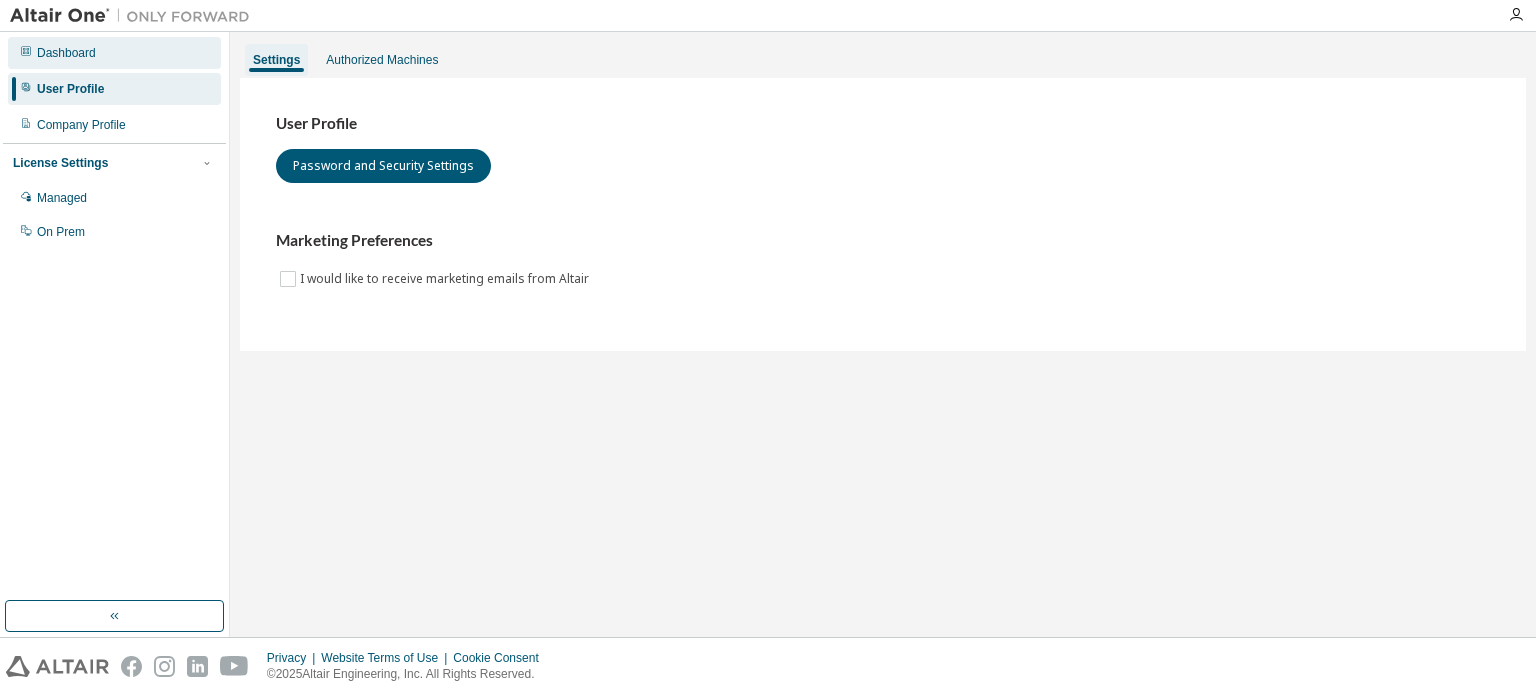 click on "Dashboard" at bounding box center [114, 53] 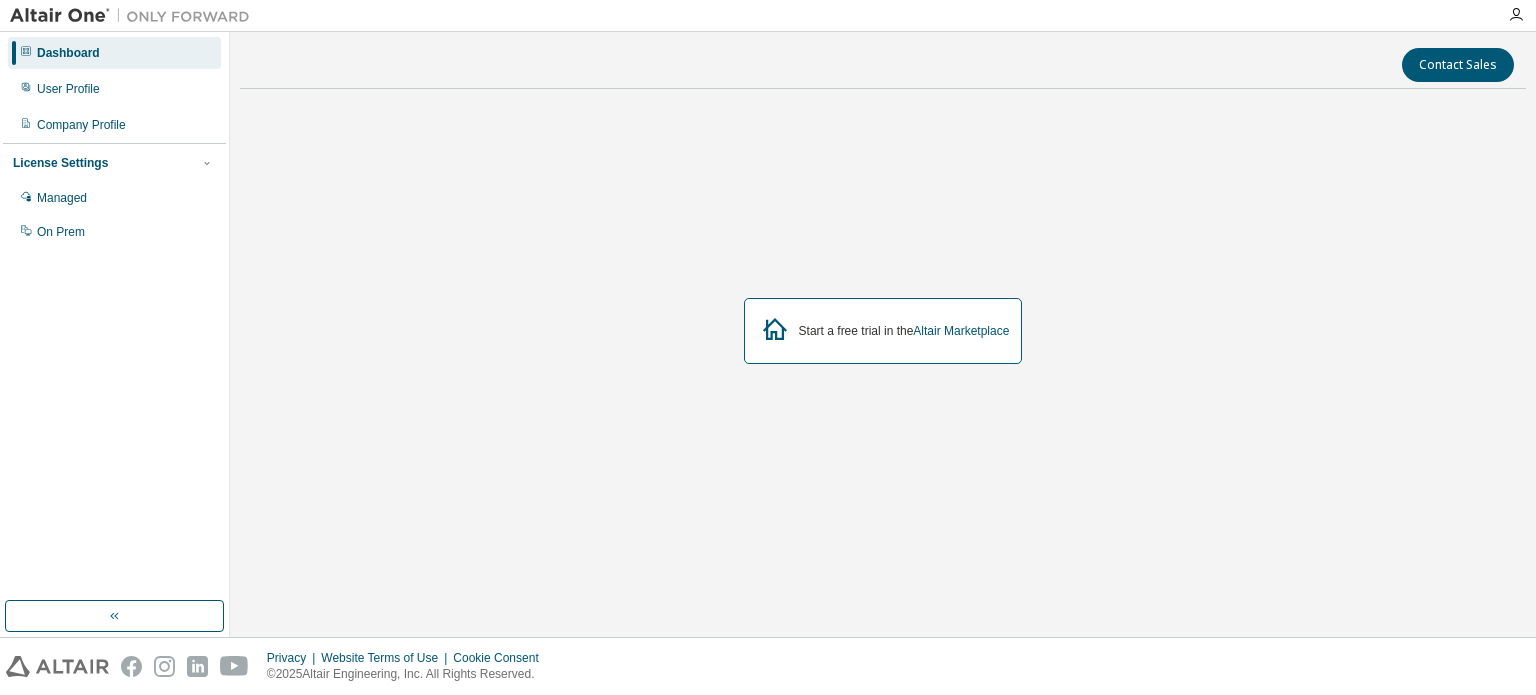 click at bounding box center [135, 16] 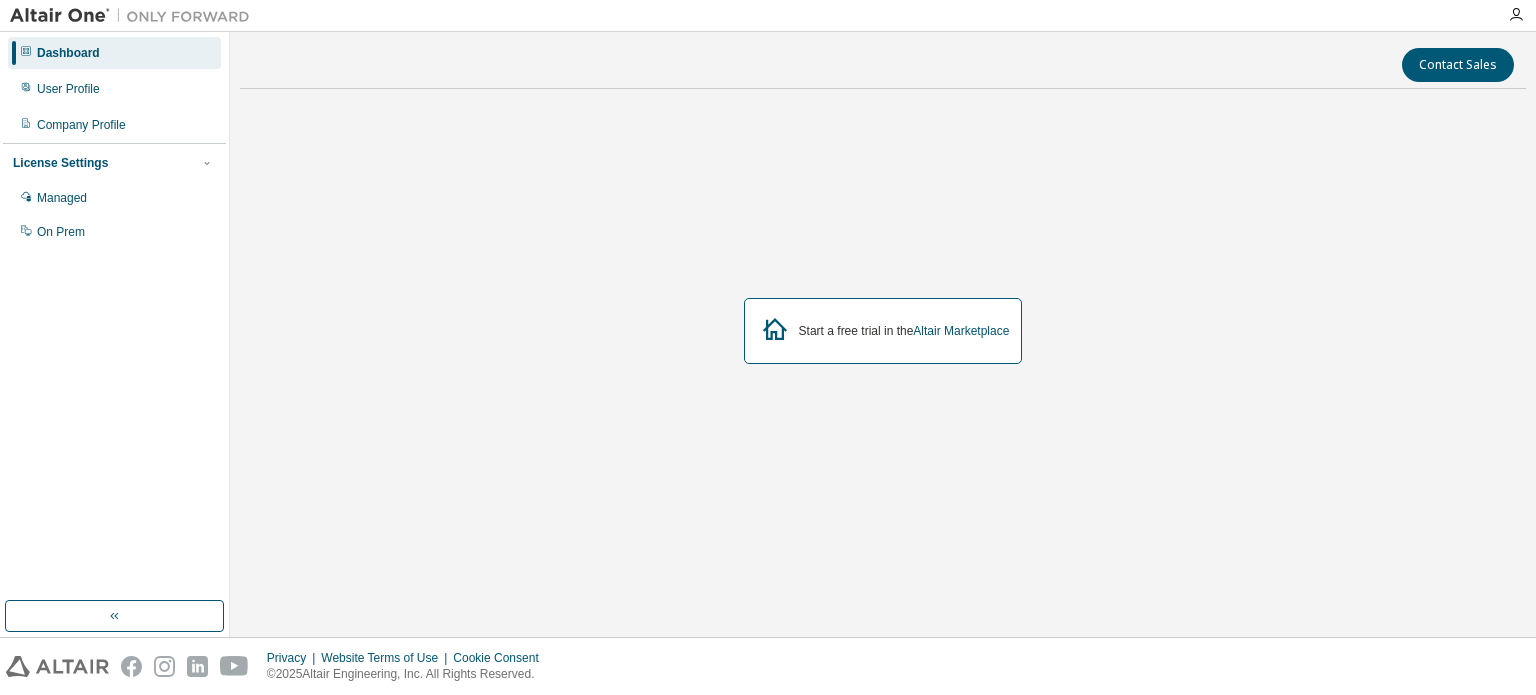 click at bounding box center [57, 666] 